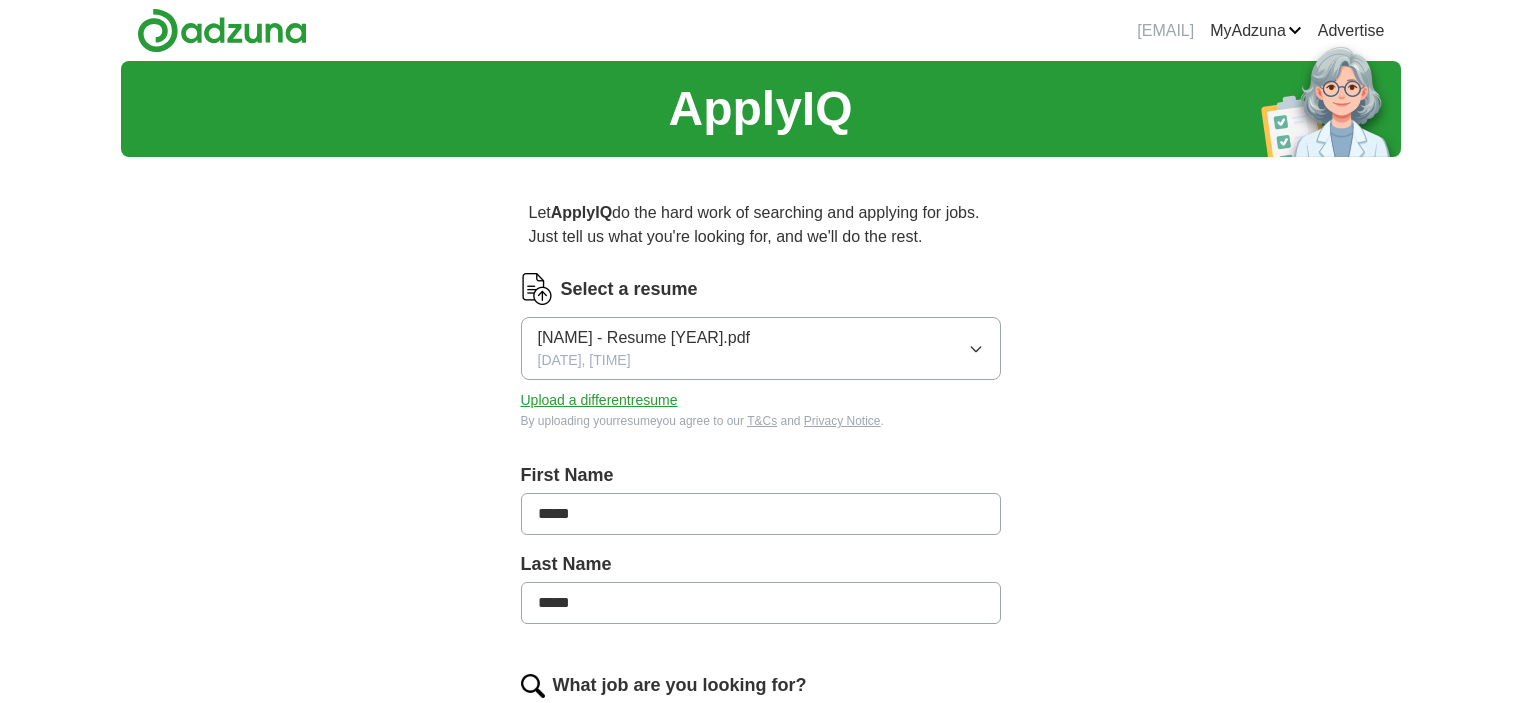 scroll, scrollTop: 0, scrollLeft: 0, axis: both 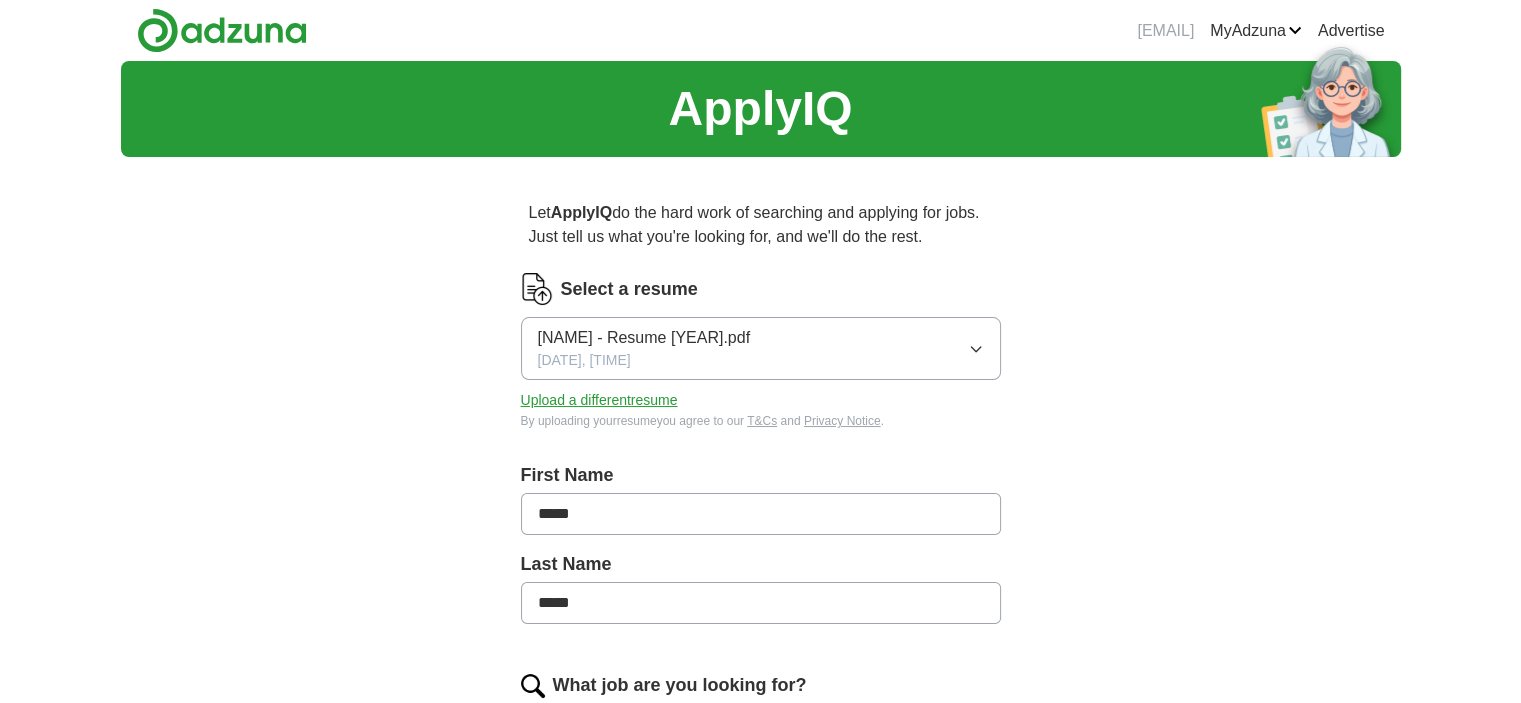 click on "Upload a different resume" at bounding box center (599, 400) 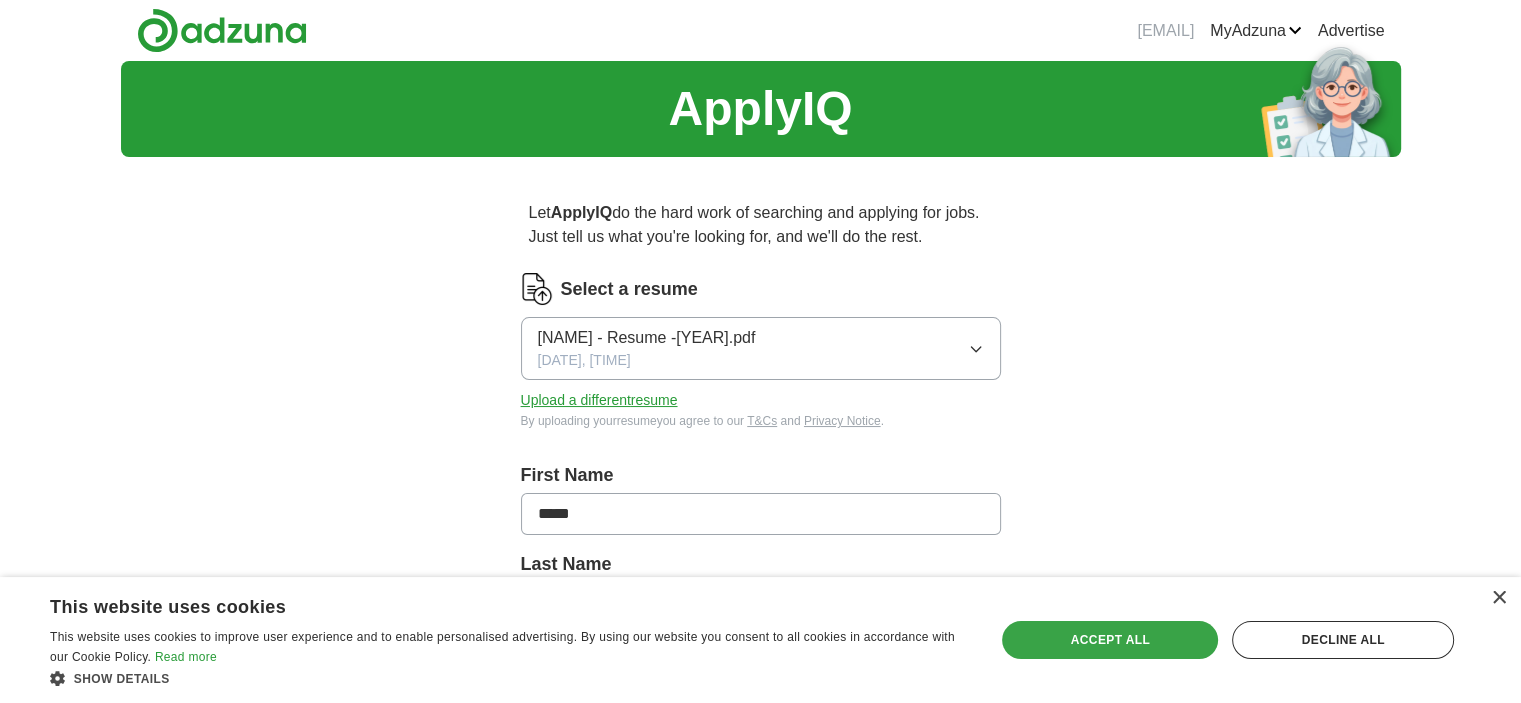 click on "Accept all" at bounding box center [1110, 640] 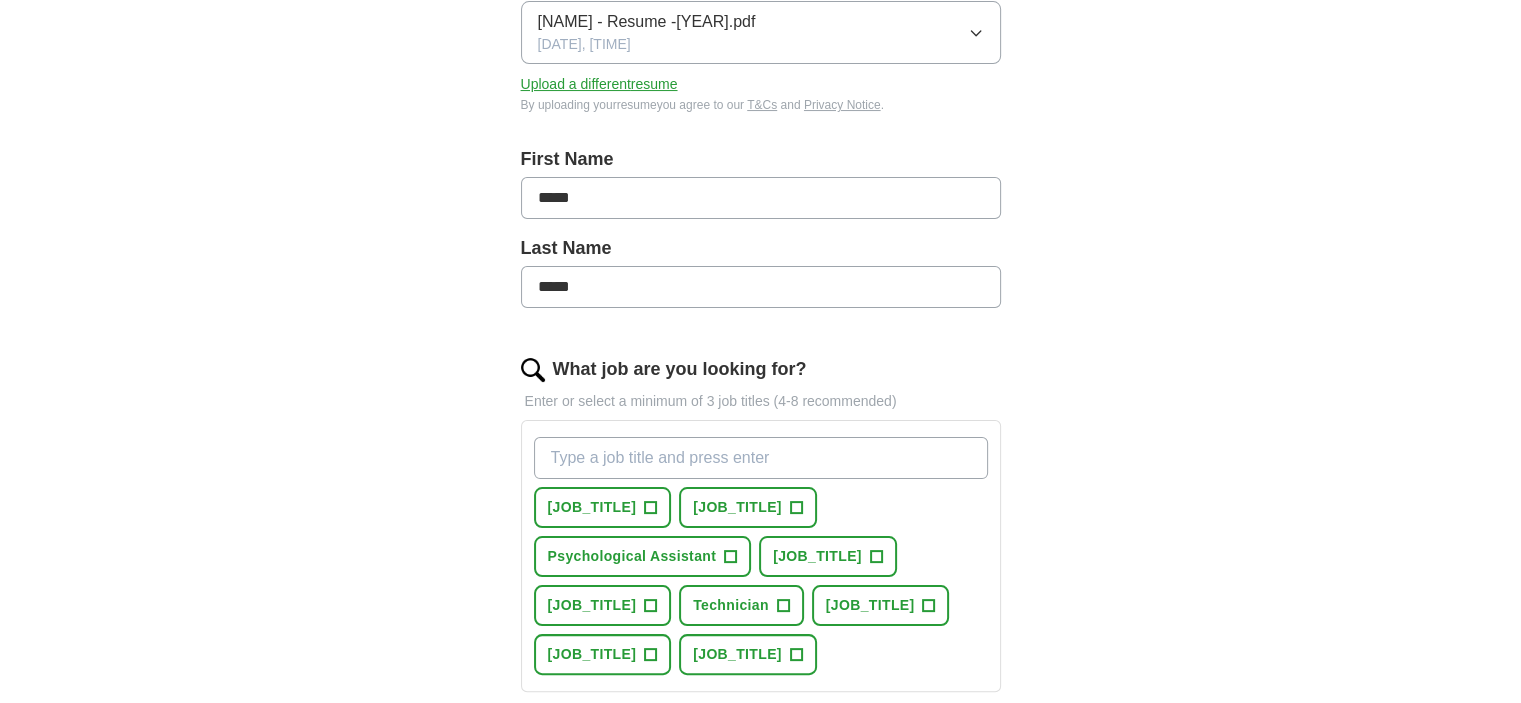 scroll, scrollTop: 646, scrollLeft: 0, axis: vertical 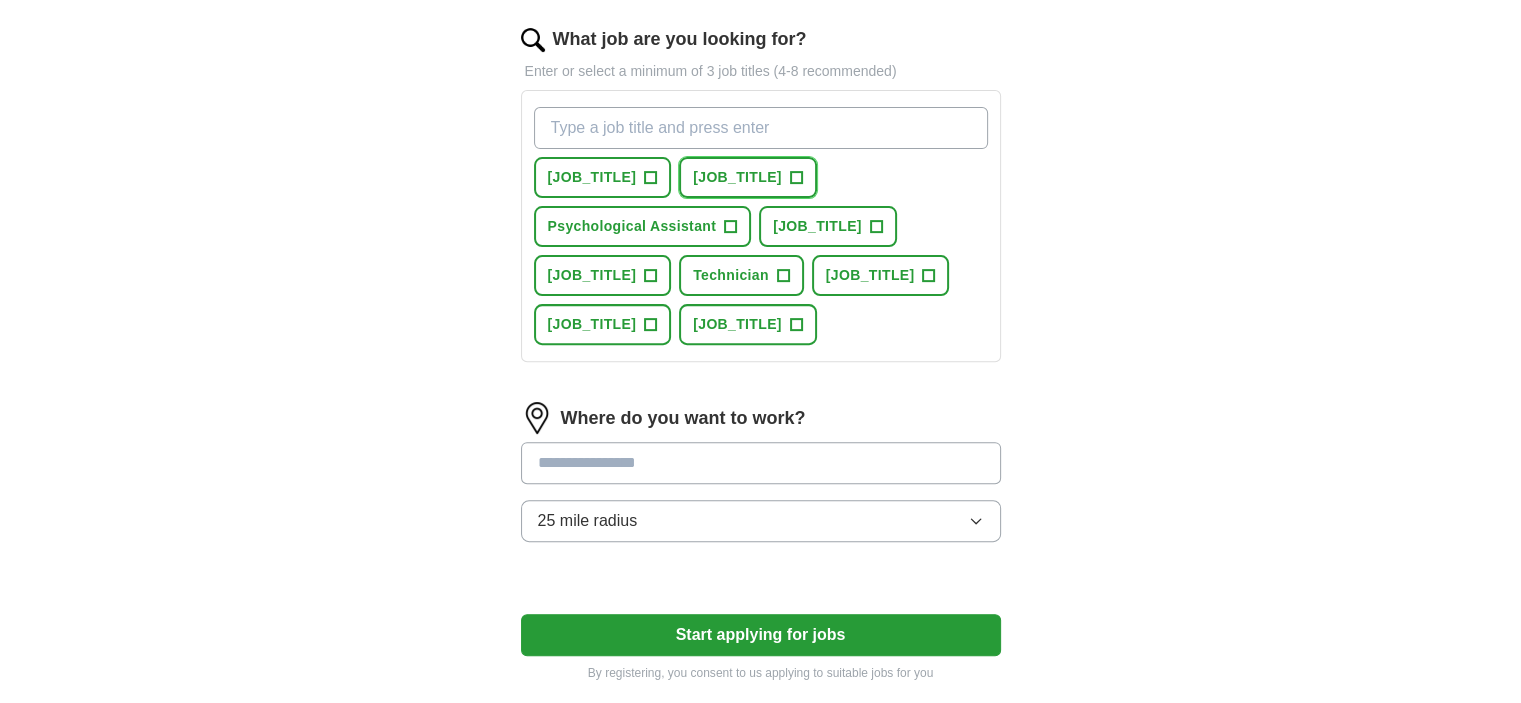 click on "+" at bounding box center [651, 178] 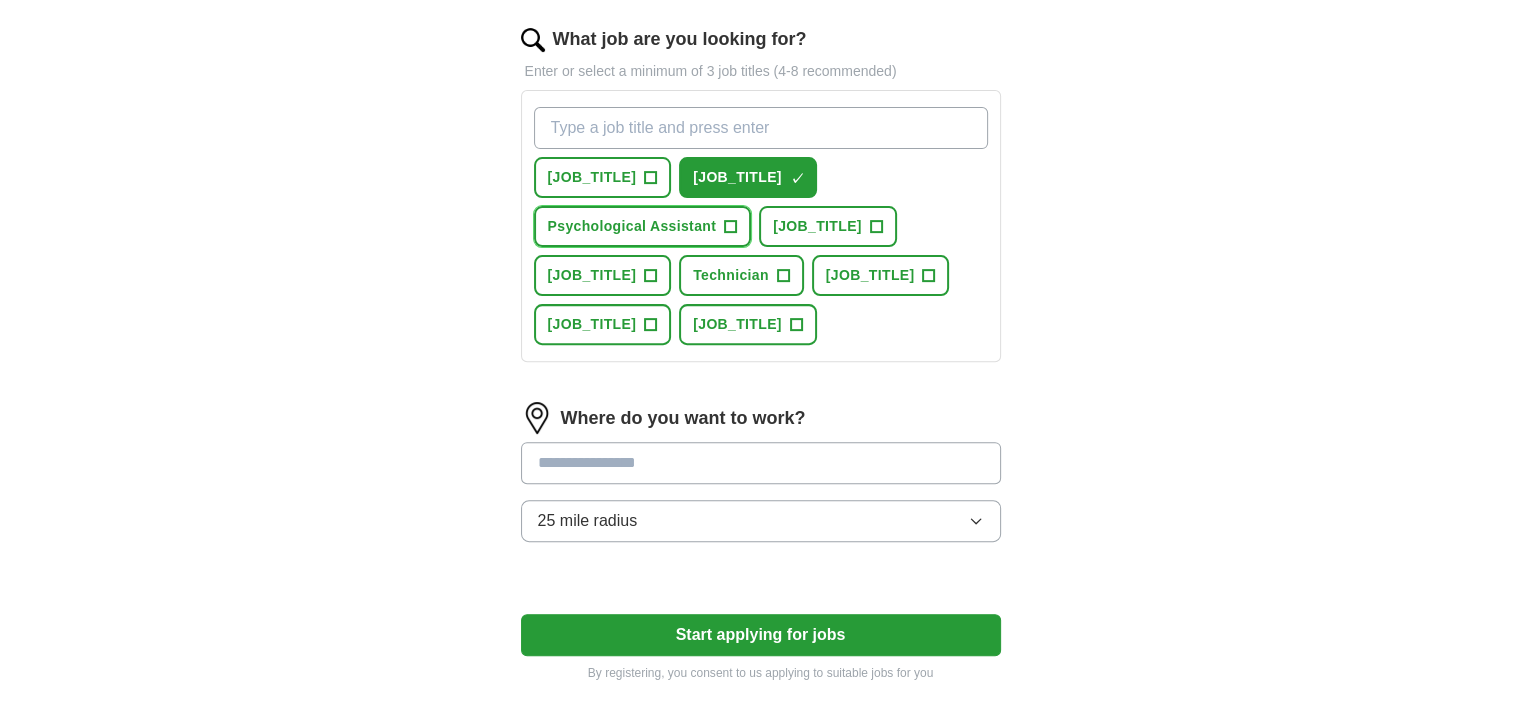 click on "+" at bounding box center [651, 178] 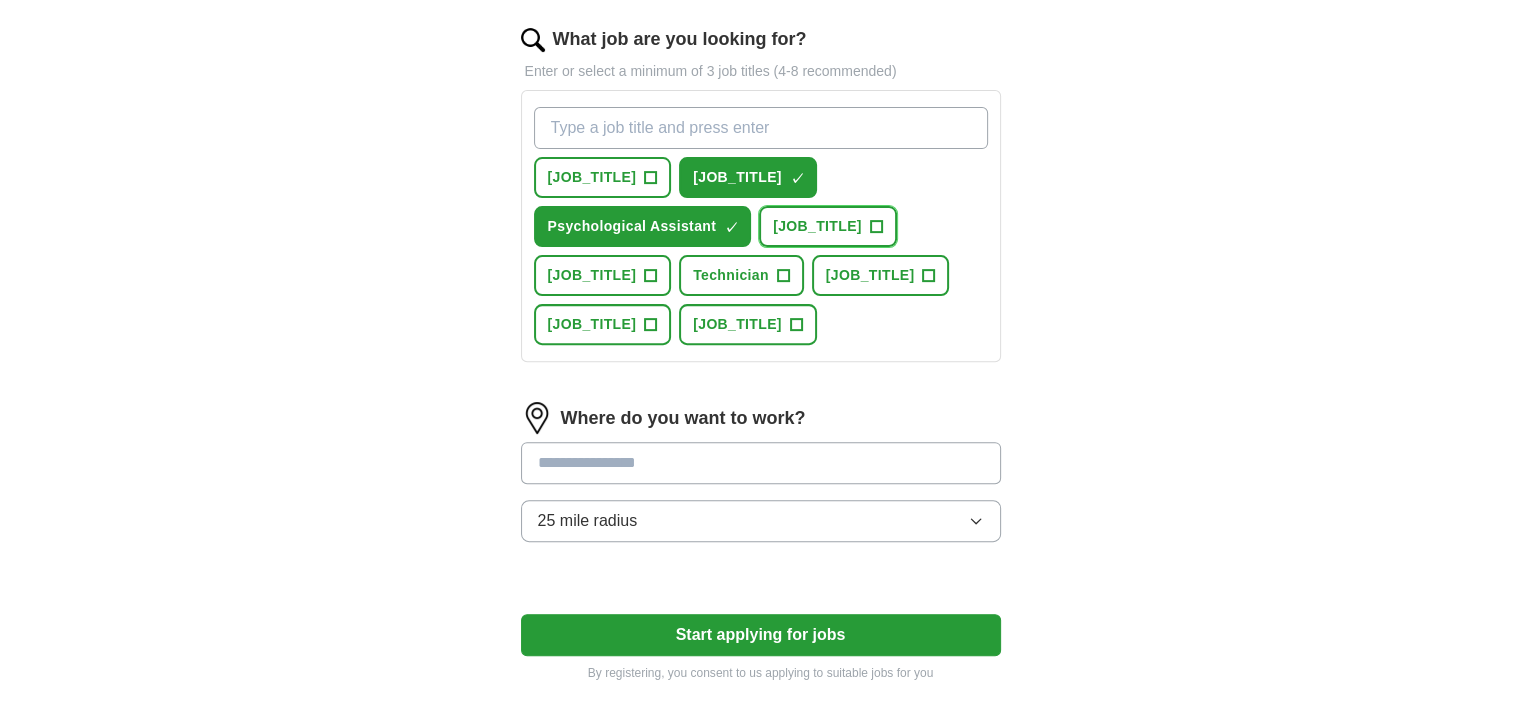 click on "+" at bounding box center (651, 178) 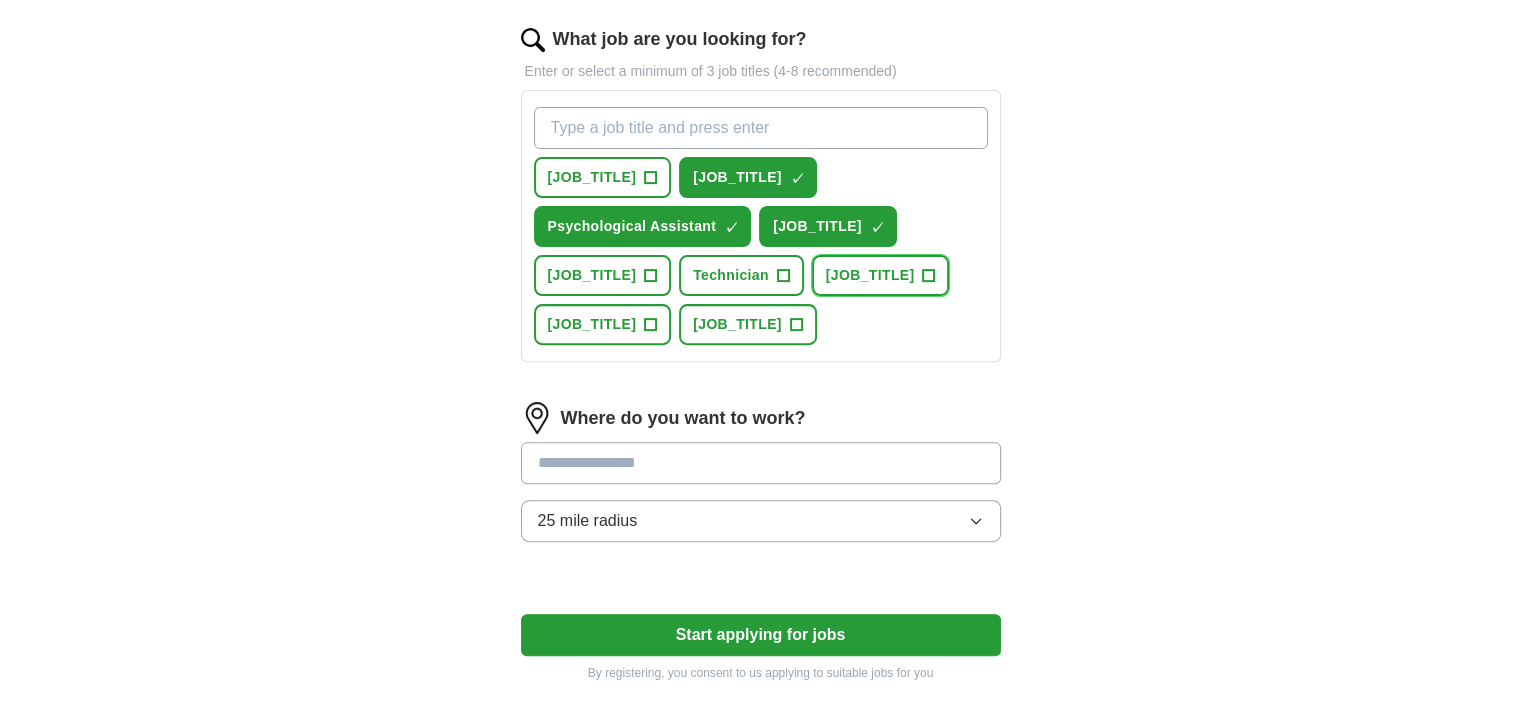 click on "+" at bounding box center [651, 178] 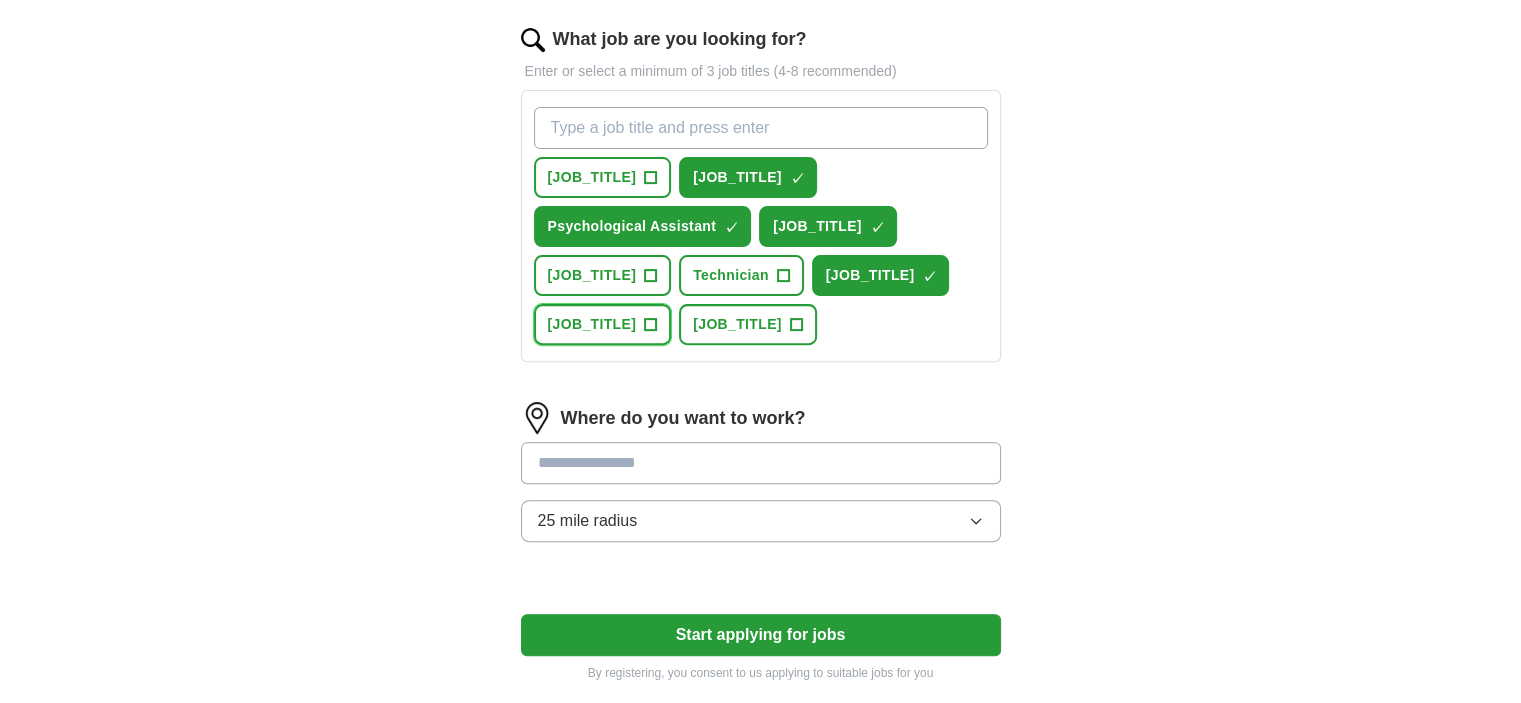 click on "[JOB_TITLE]" at bounding box center [603, 324] 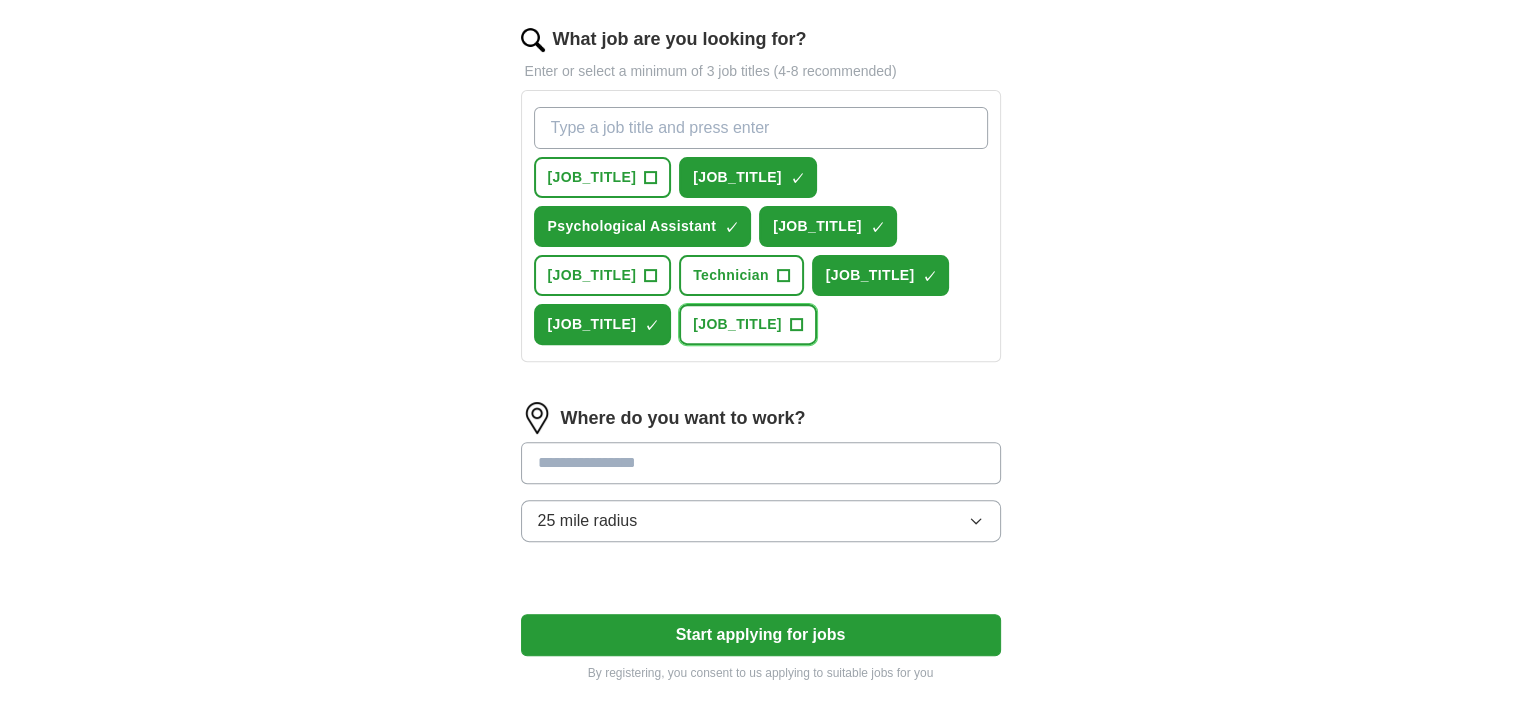 click on "+" at bounding box center [651, 178] 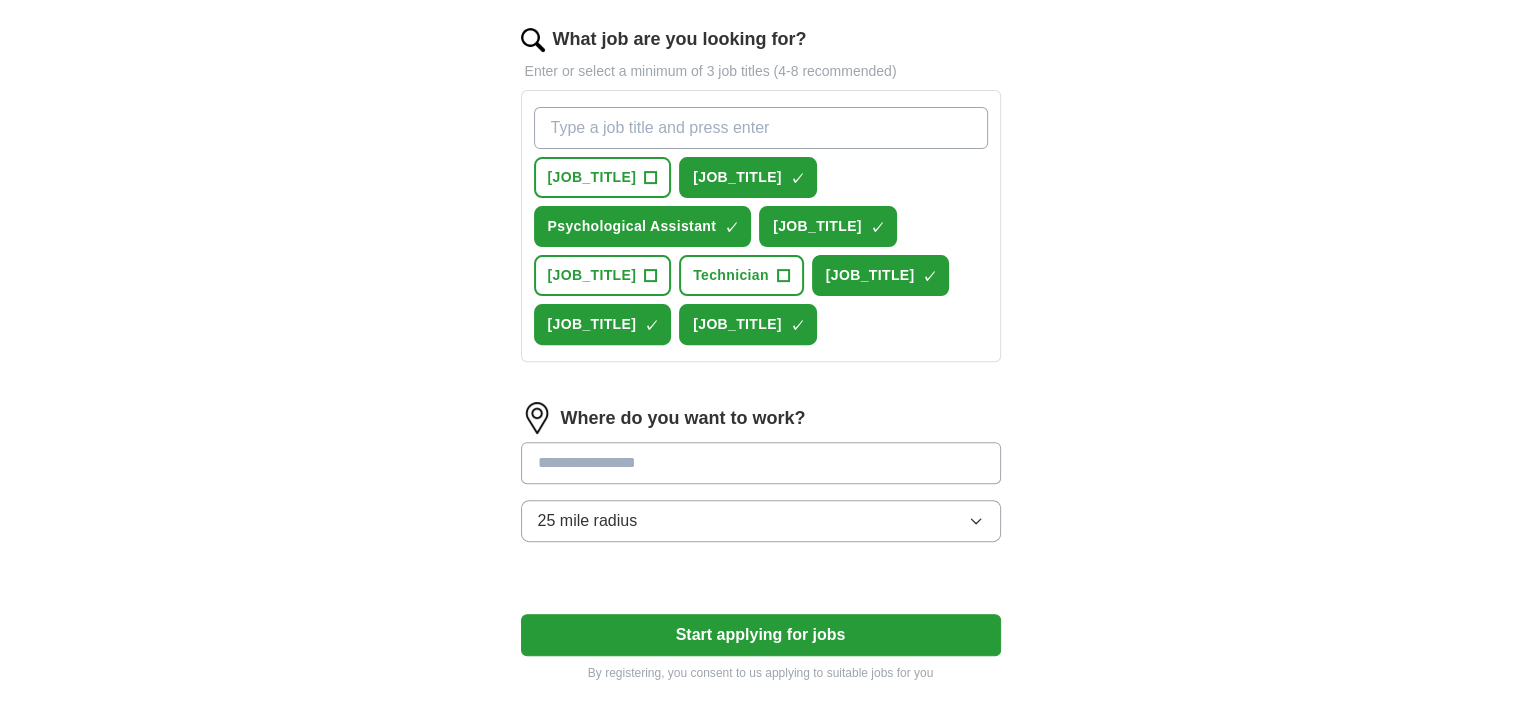 click on "What job are you looking for?" at bounding box center [761, 128] 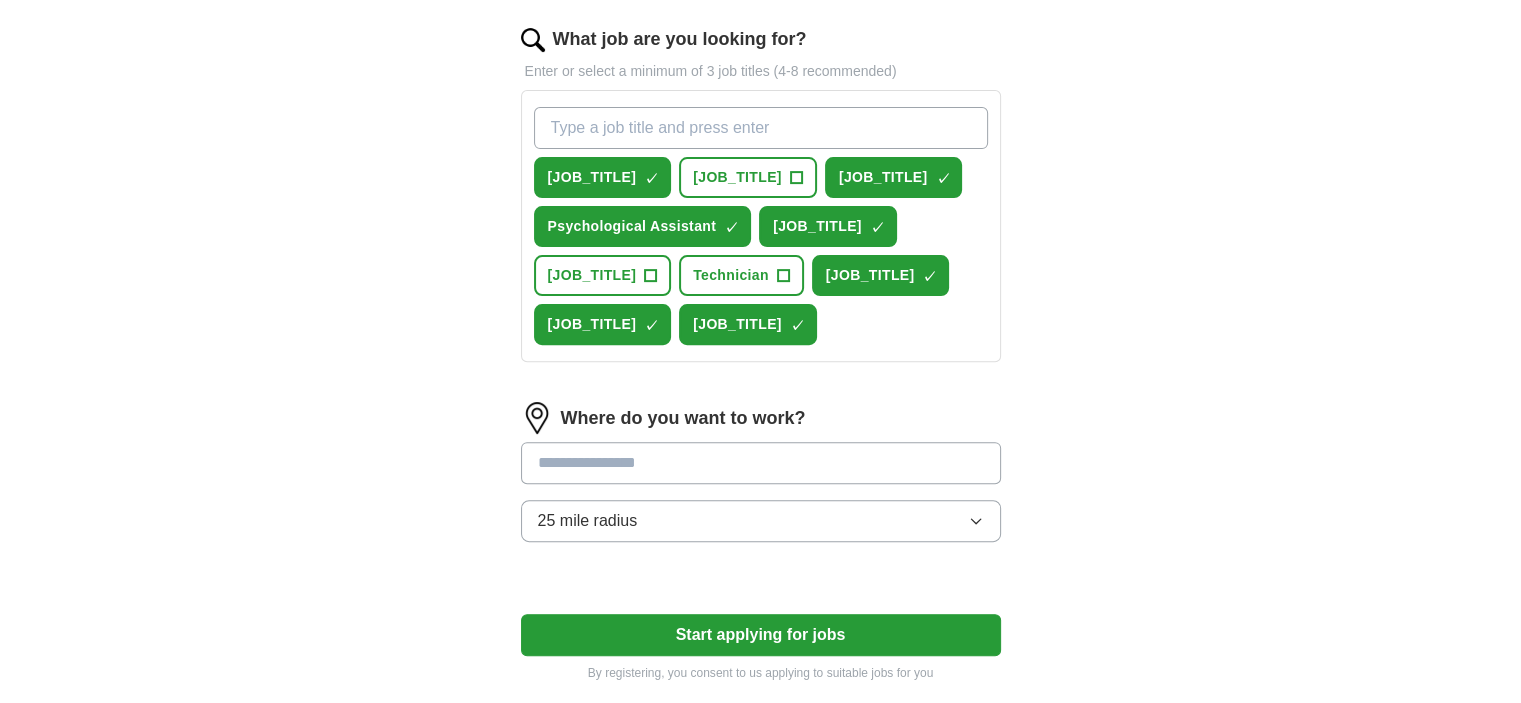 click on "What job are you looking for?" at bounding box center (761, 128) 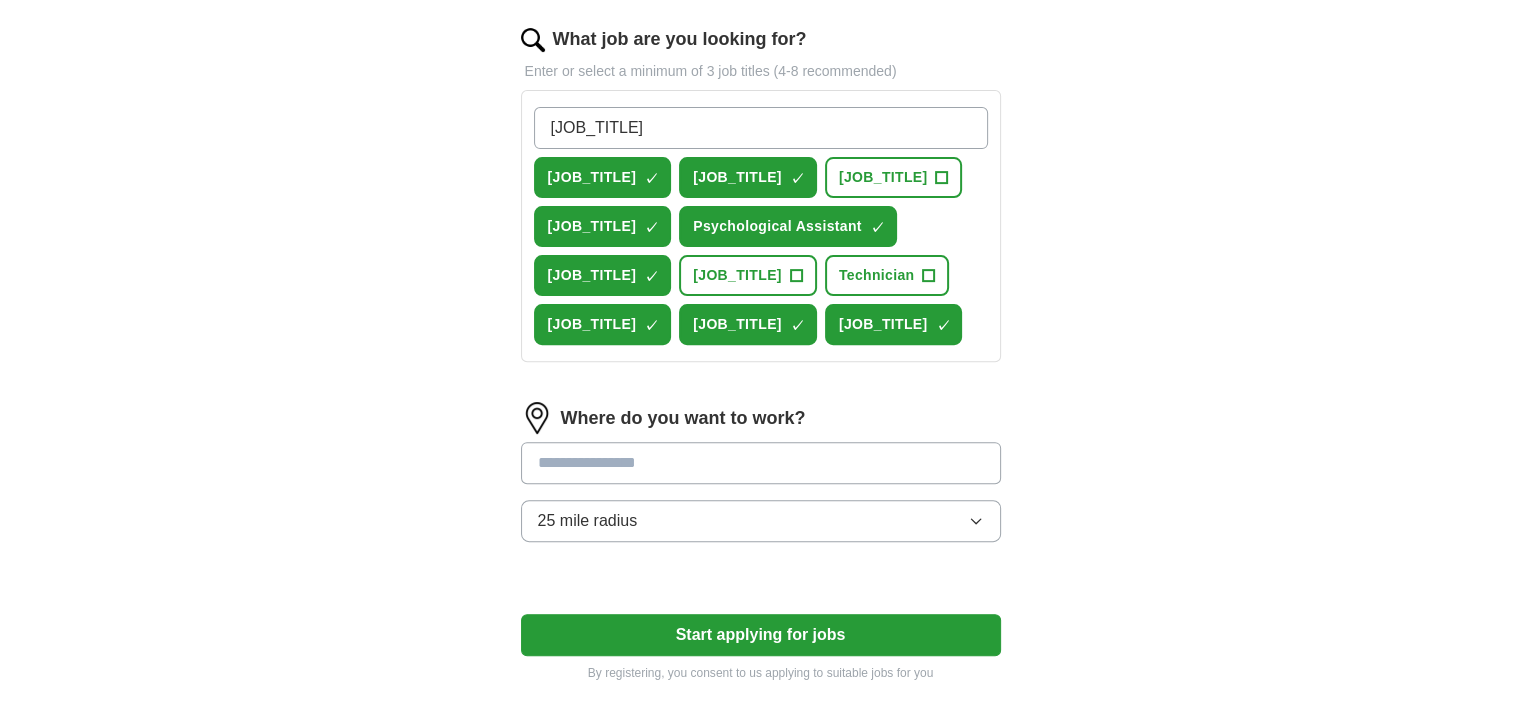 type on "[JOB_TITLE]" 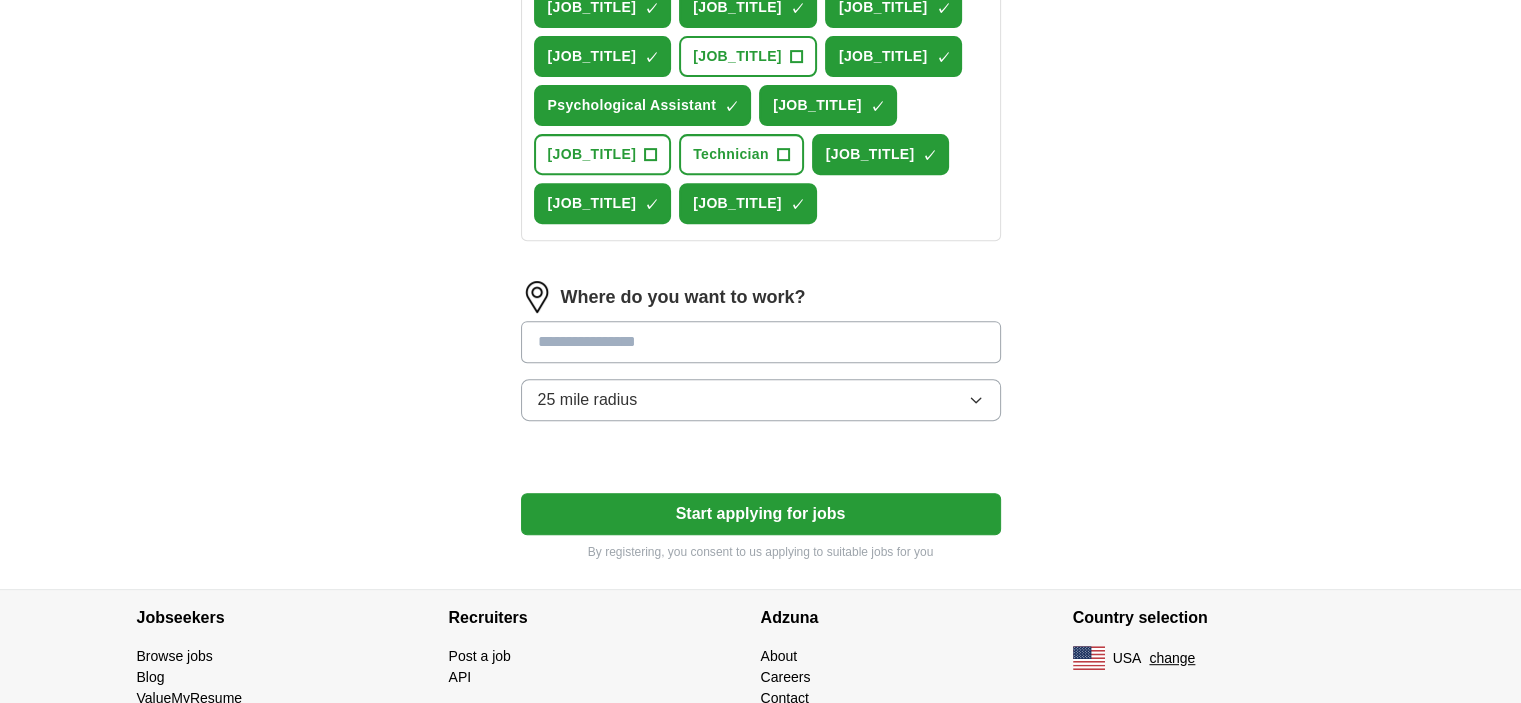 scroll, scrollTop: 816, scrollLeft: 0, axis: vertical 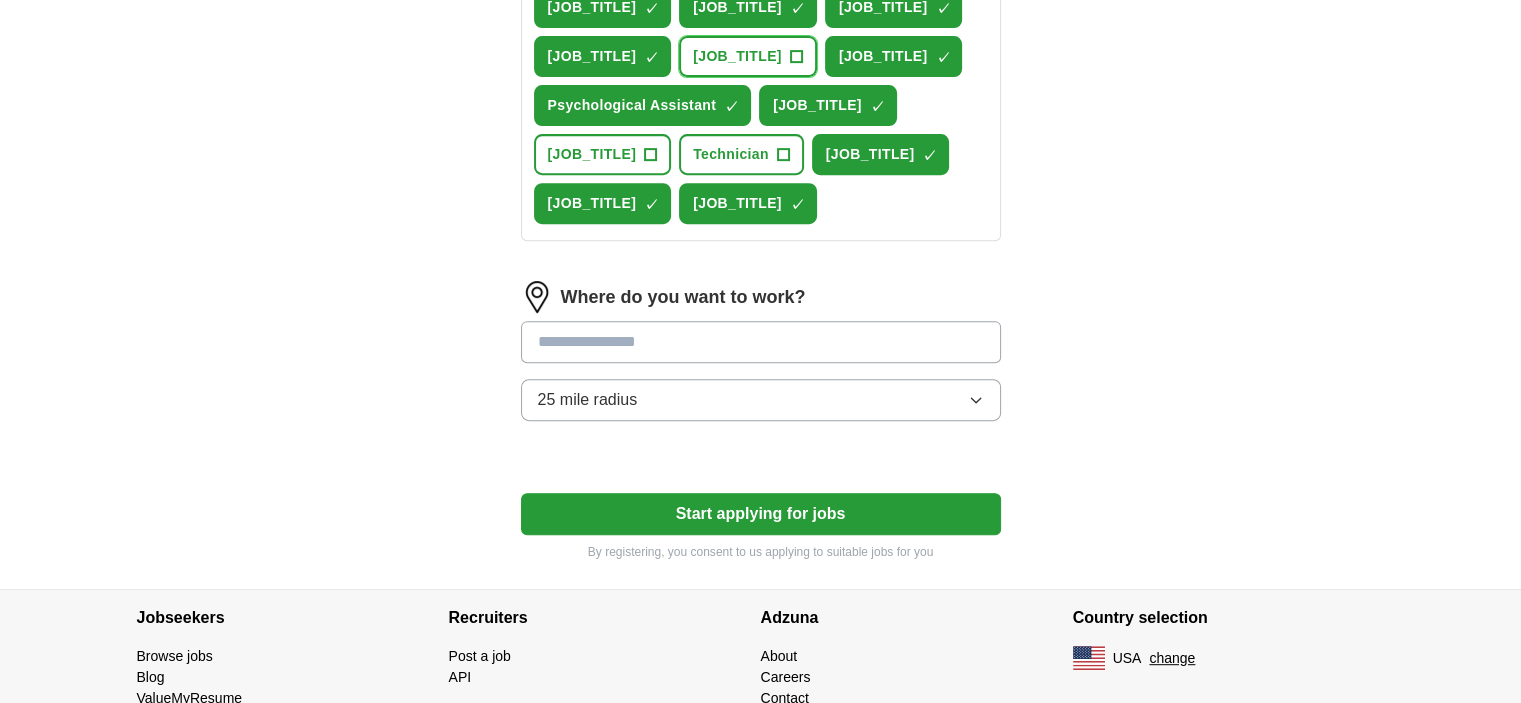 click on "+" at bounding box center (796, 57) 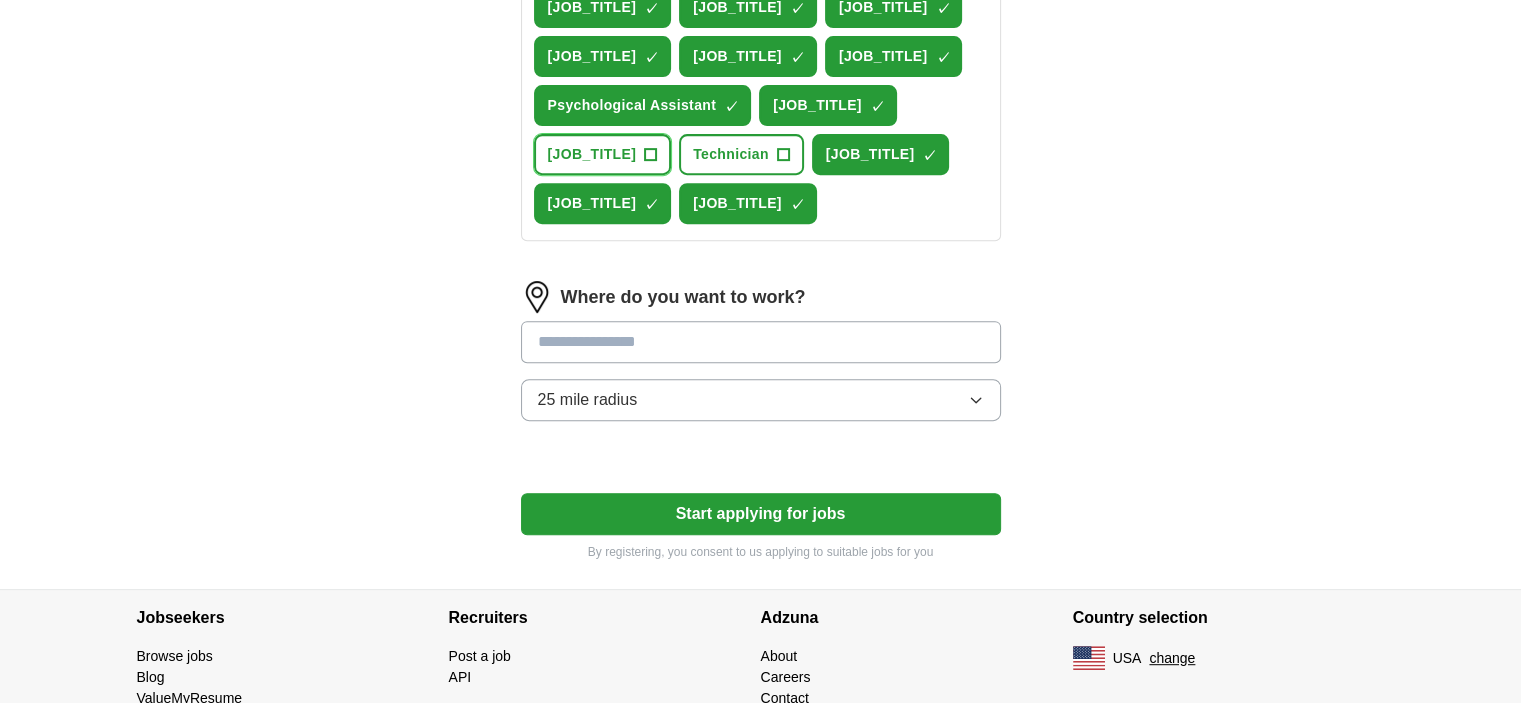 click on "[JOB_TITLE]" at bounding box center (603, 154) 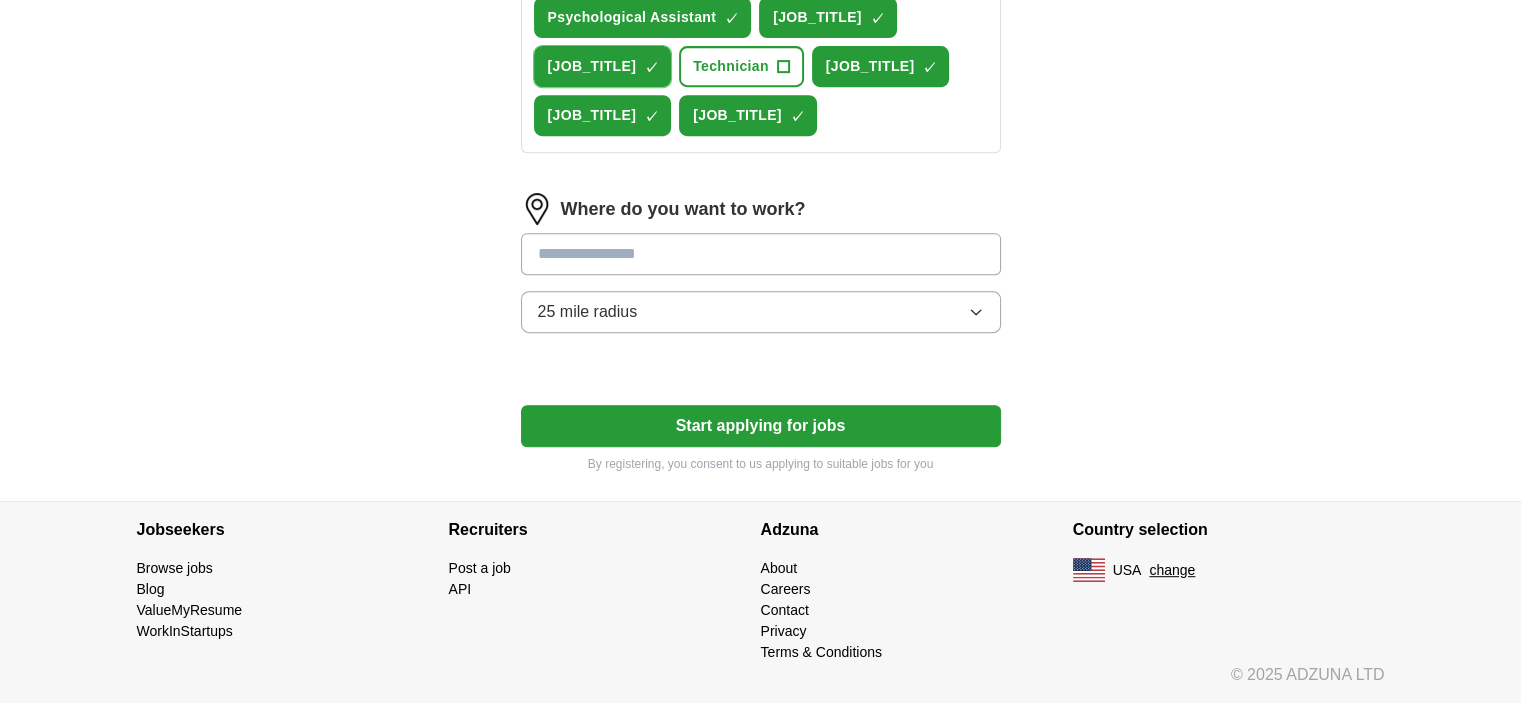 scroll, scrollTop: 992, scrollLeft: 0, axis: vertical 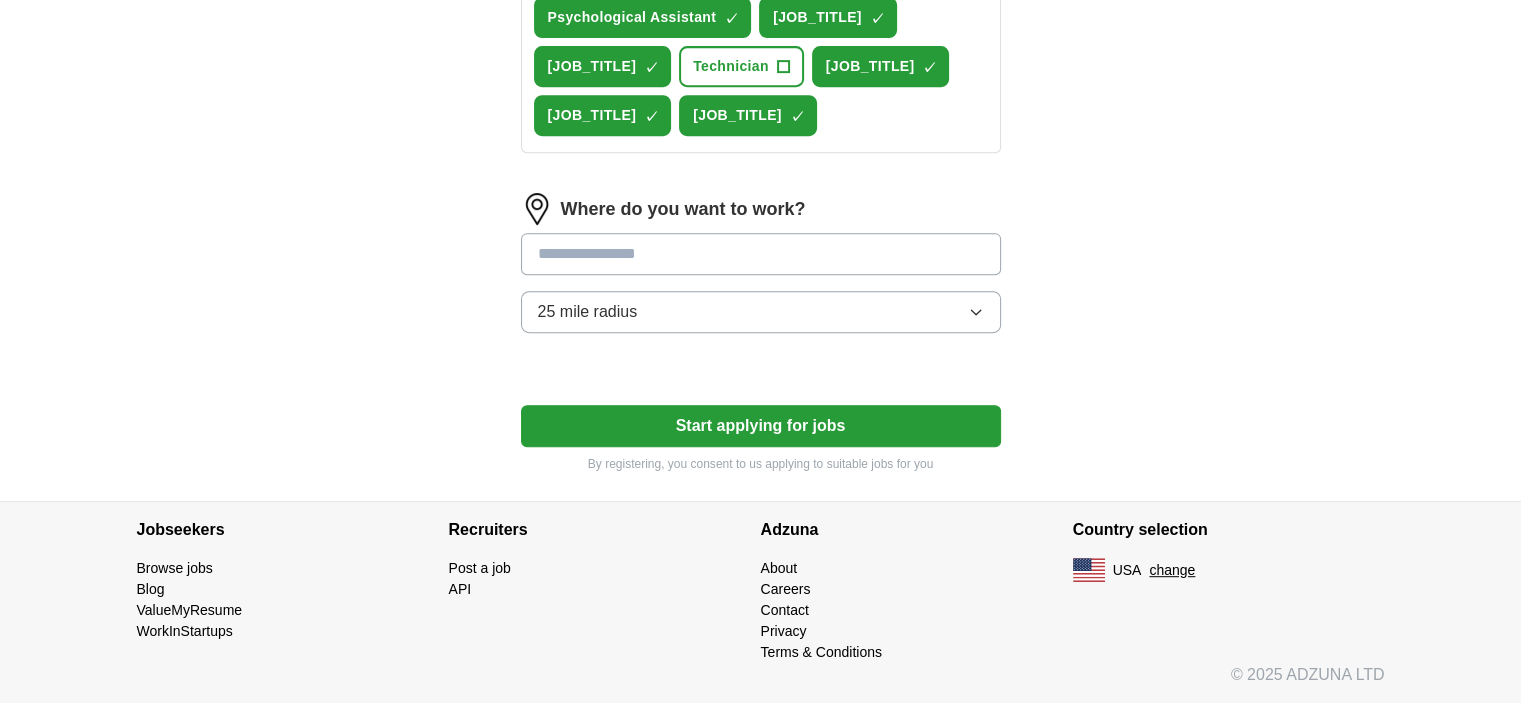 click at bounding box center (761, 254) 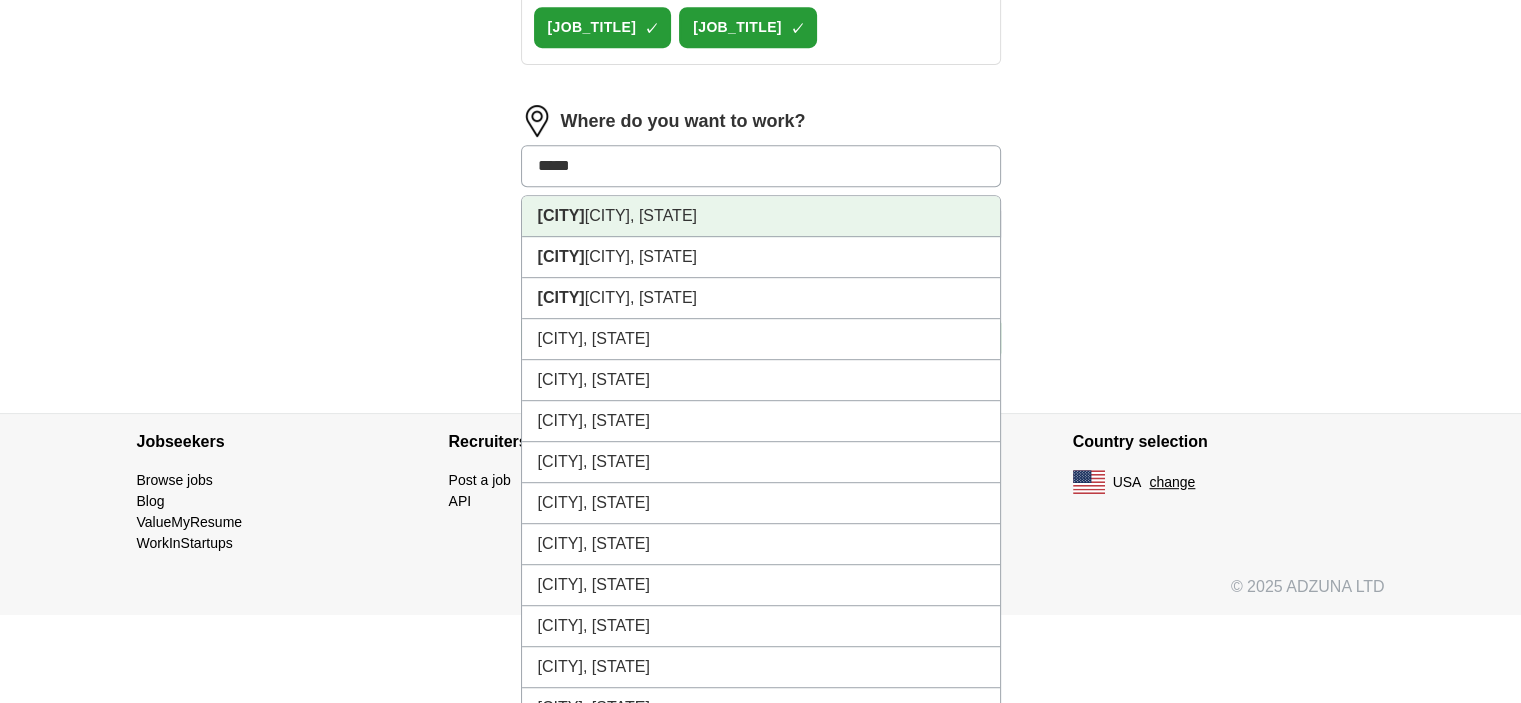 click on "[CITY], [STATE]" at bounding box center [761, 216] 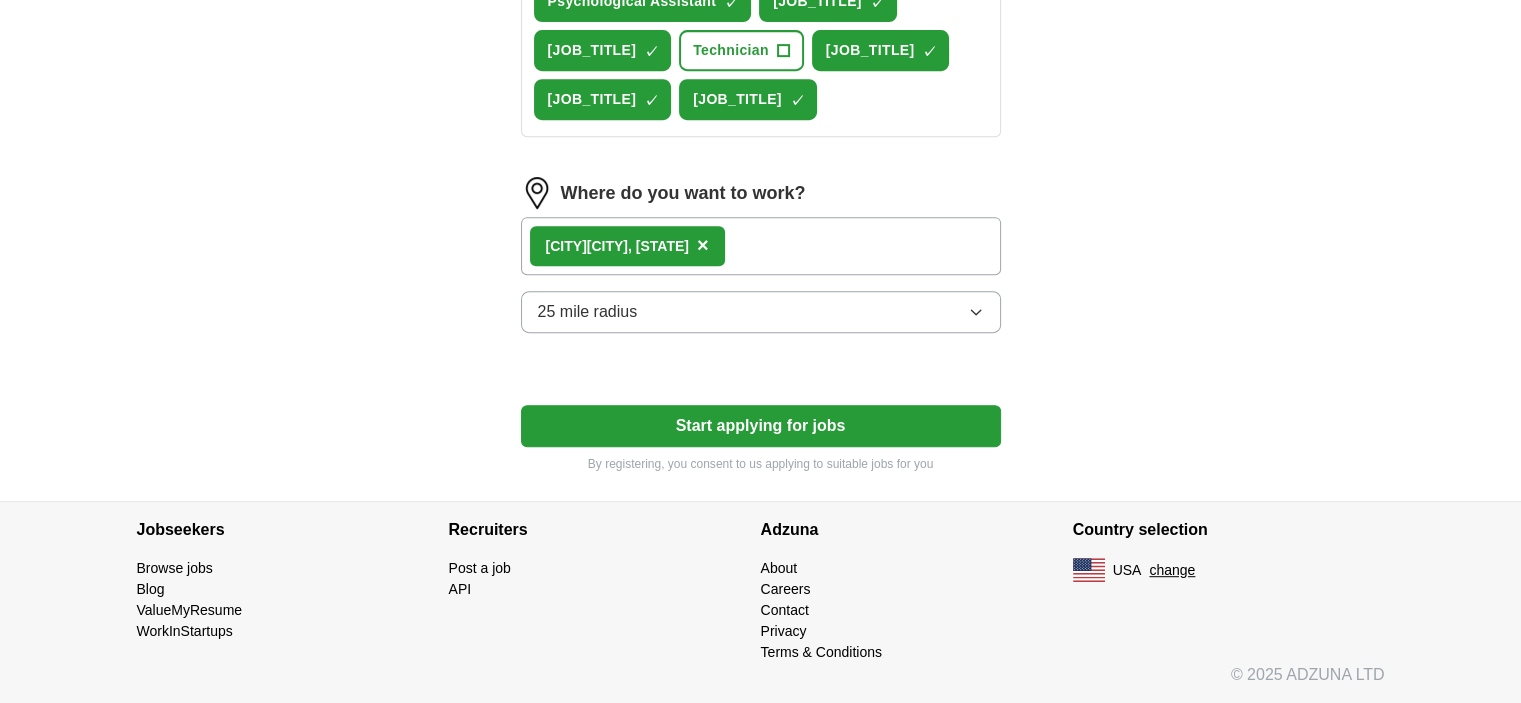 click on "Start applying for jobs" at bounding box center [761, 426] 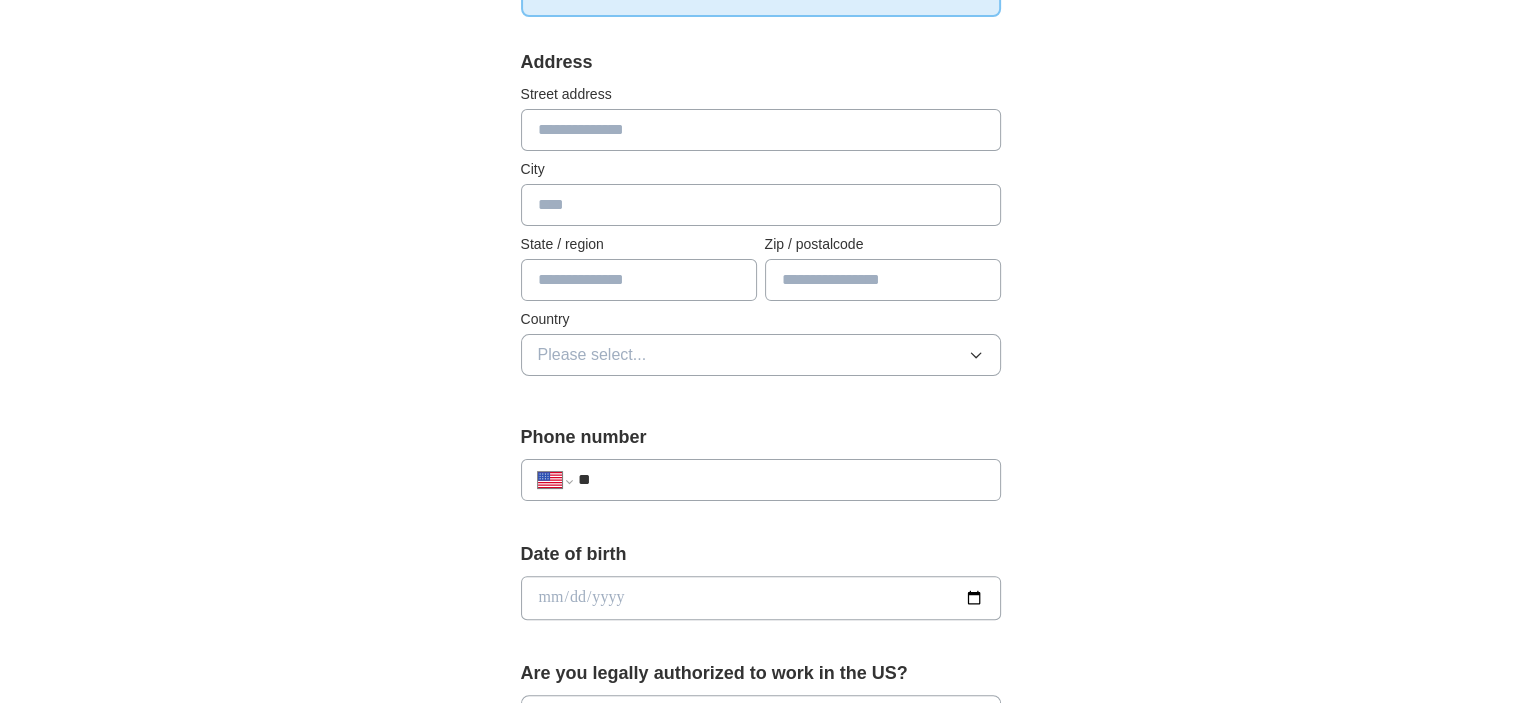 scroll, scrollTop: 404, scrollLeft: 0, axis: vertical 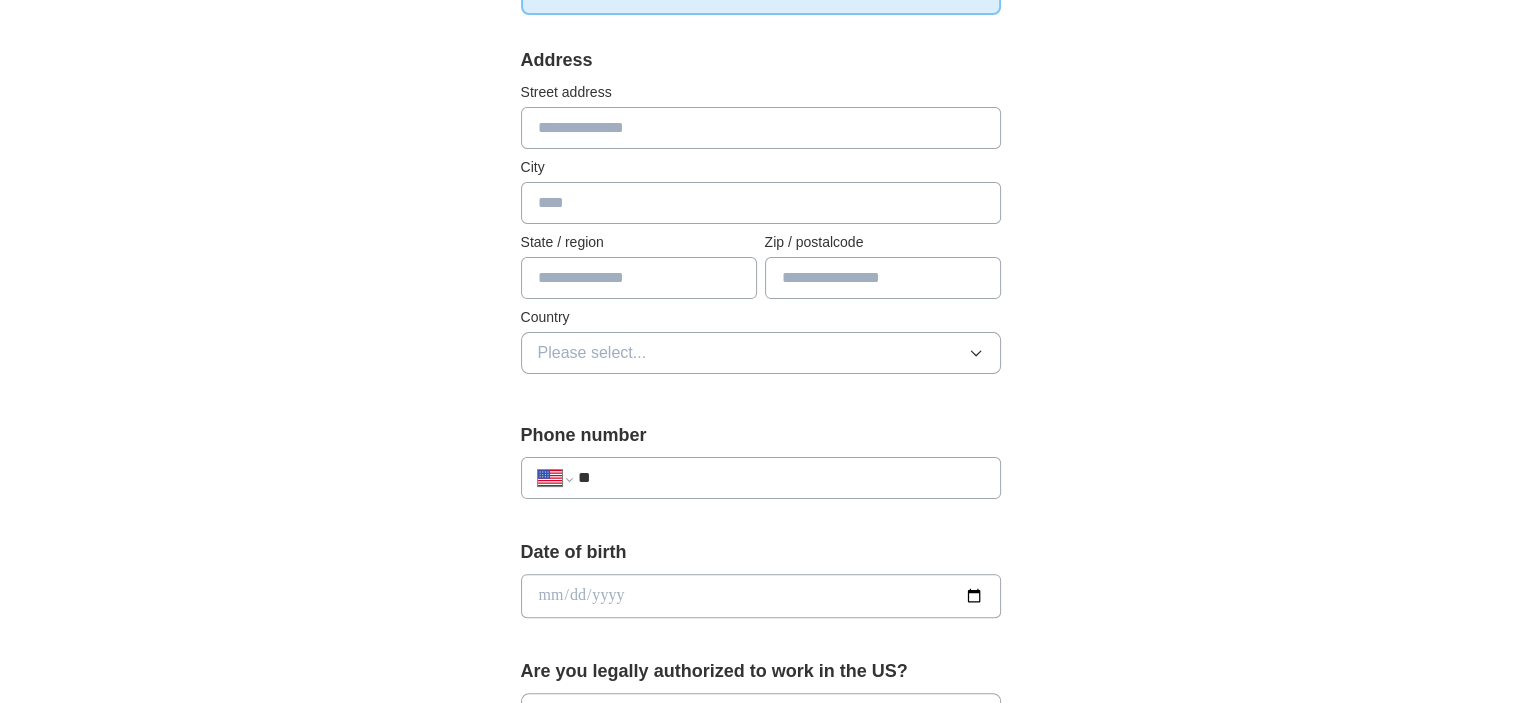 click at bounding box center (761, 128) 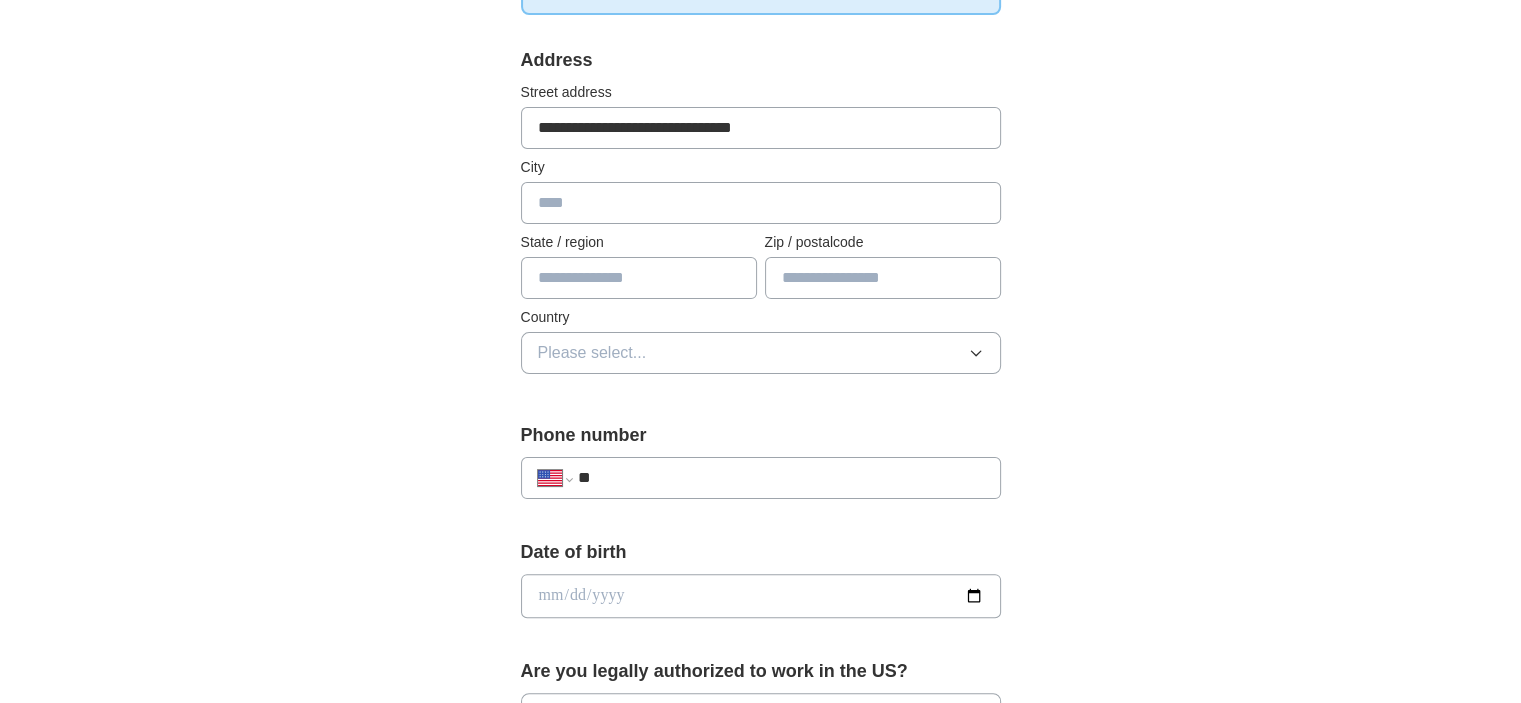type on "**********" 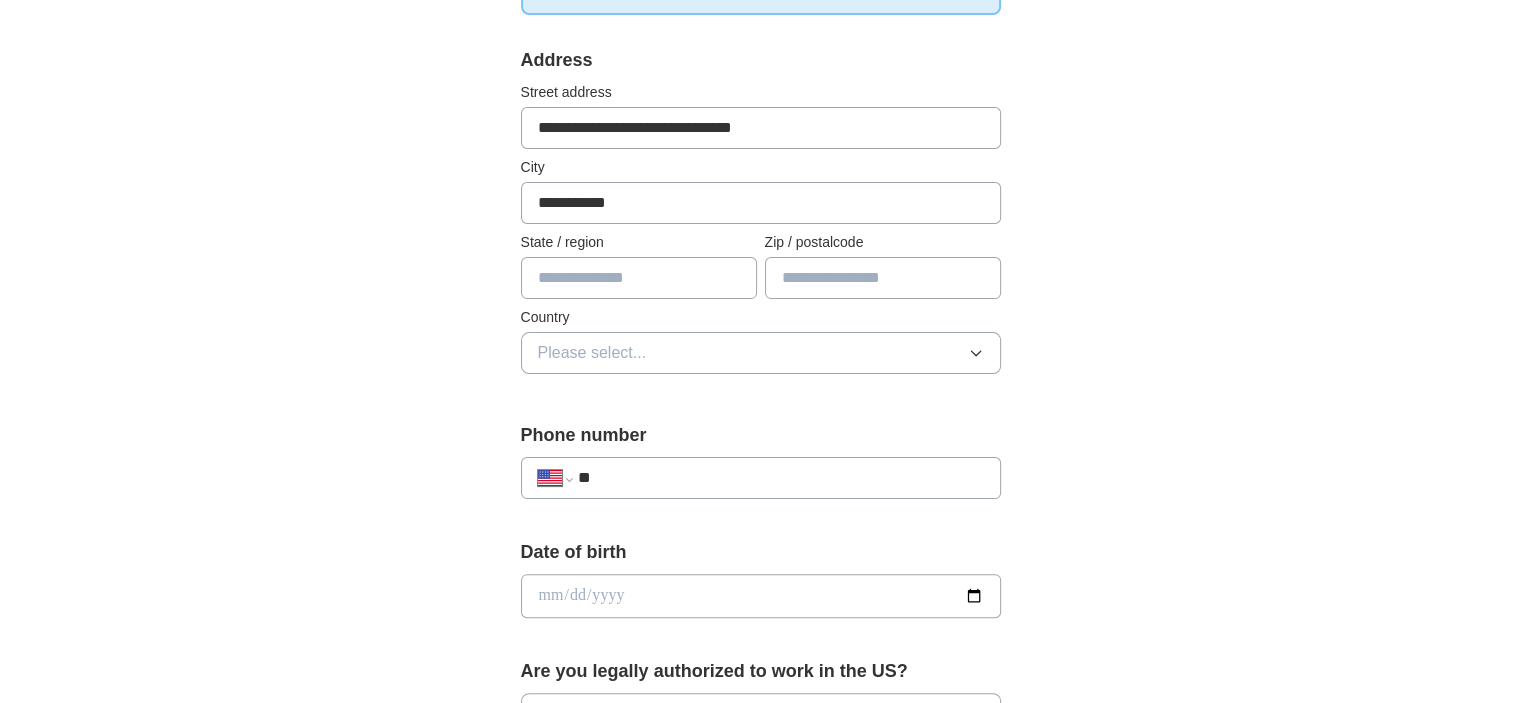 type on "*********" 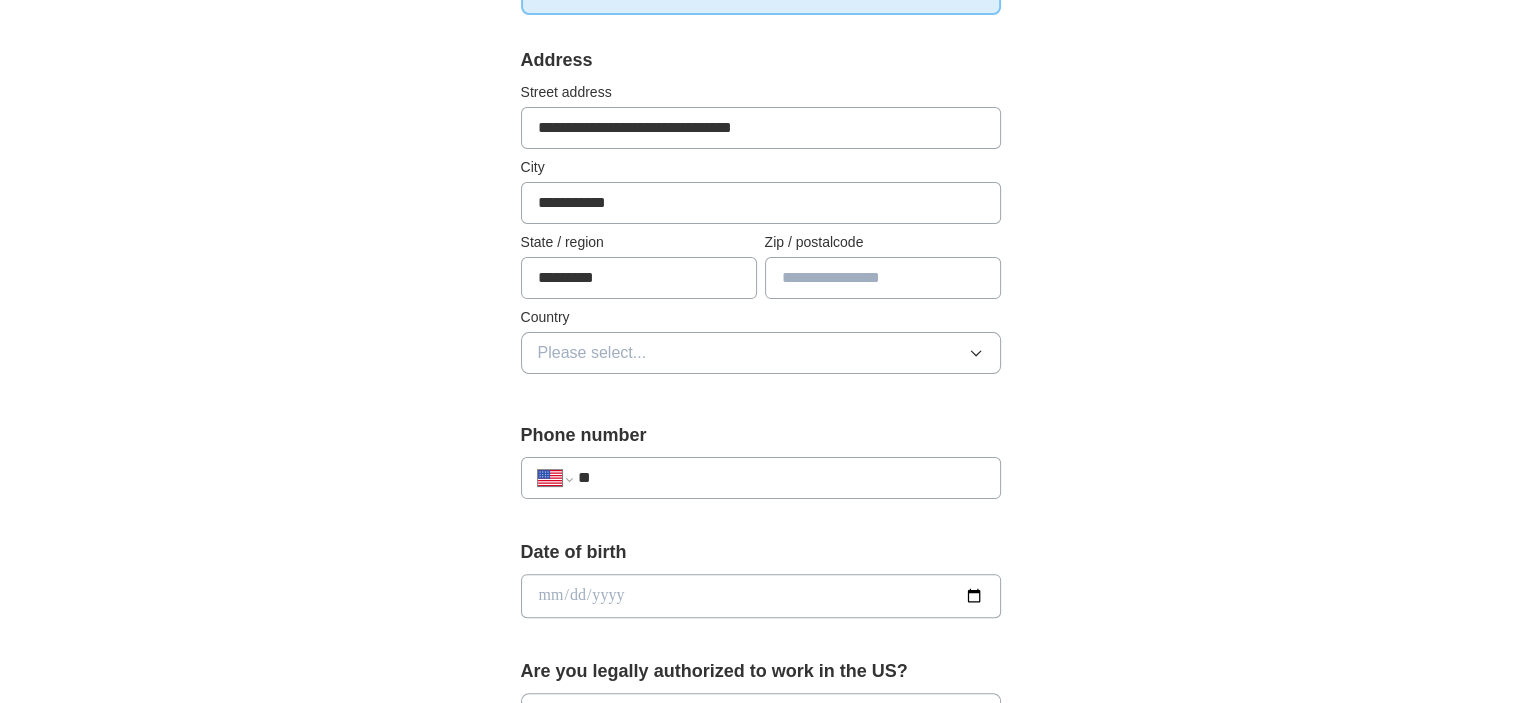 type on "*****" 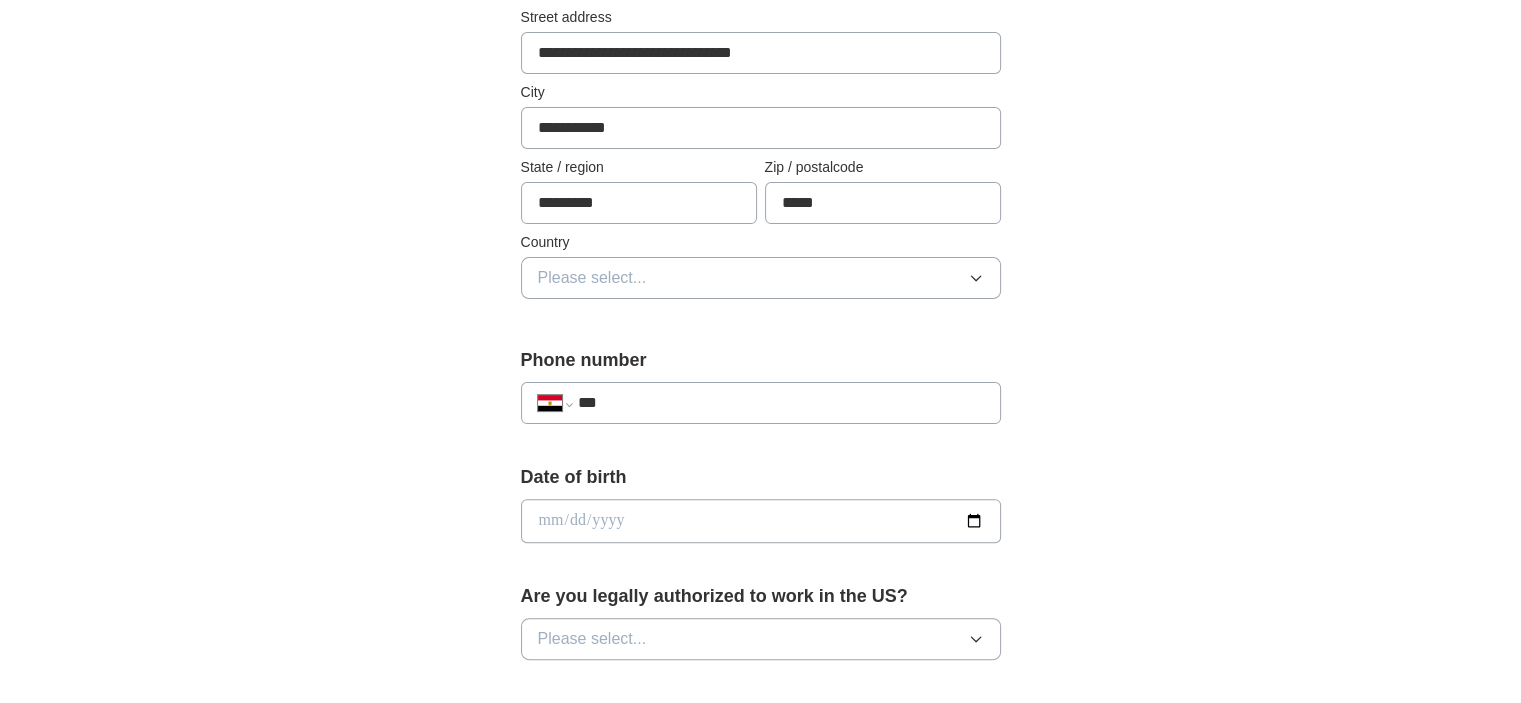 scroll, scrollTop: 480, scrollLeft: 0, axis: vertical 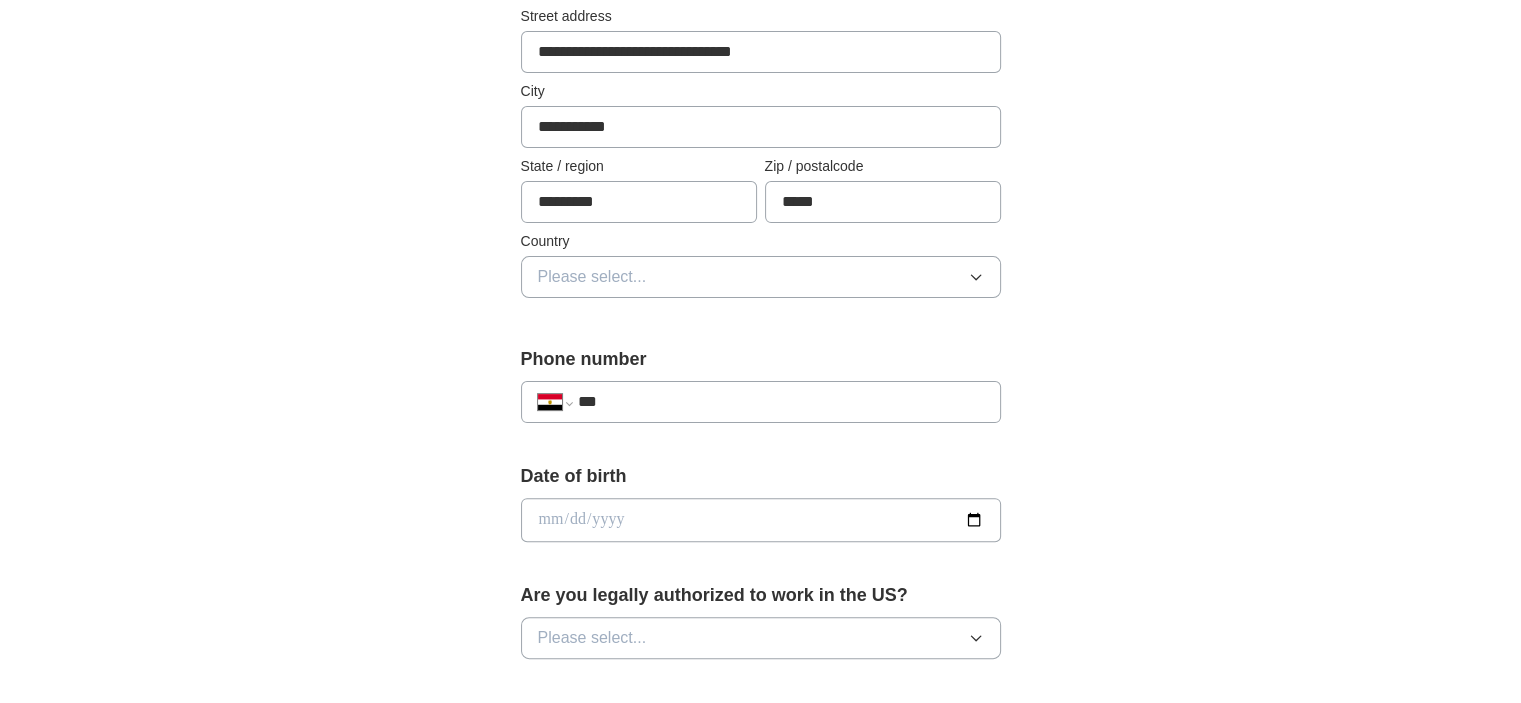 click on "Please select..." at bounding box center [592, 277] 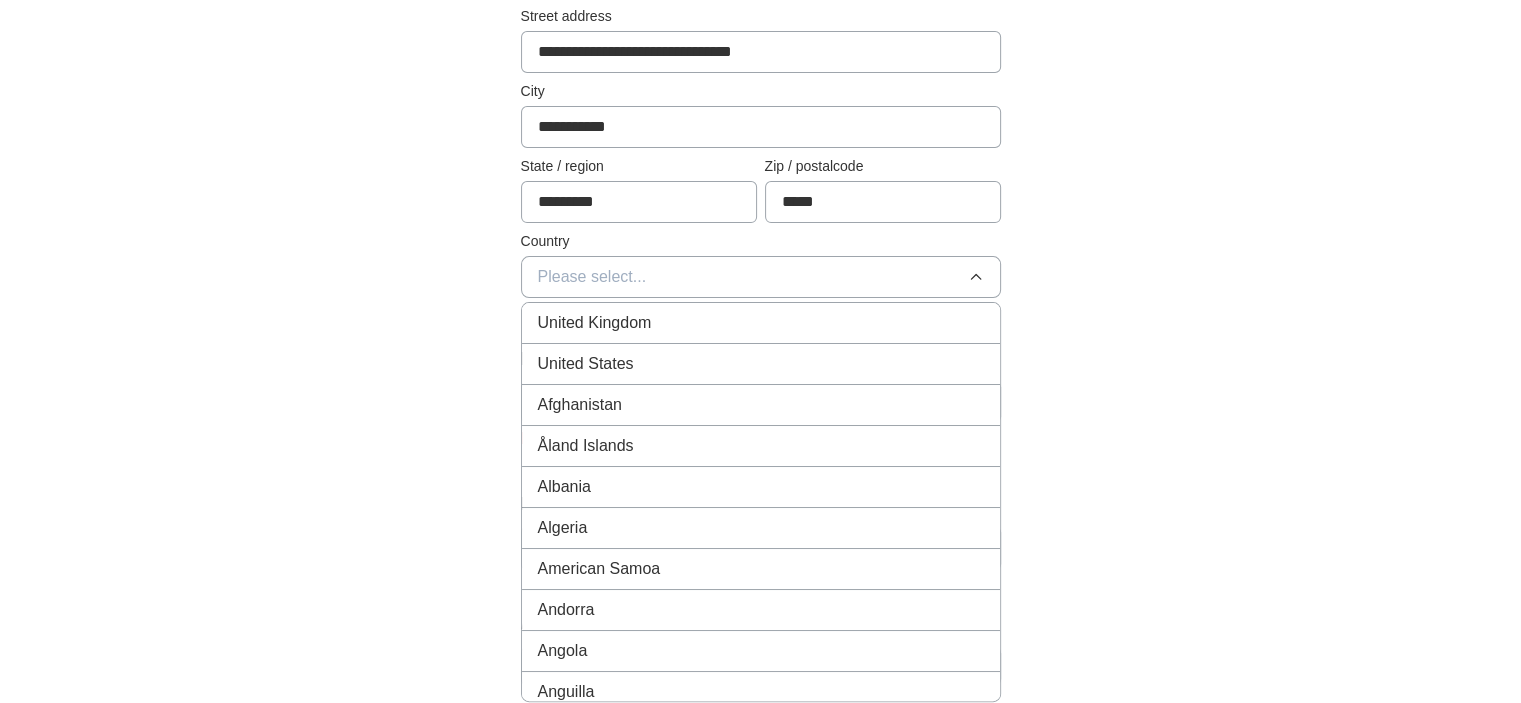 click on "United States" at bounding box center [595, 323] 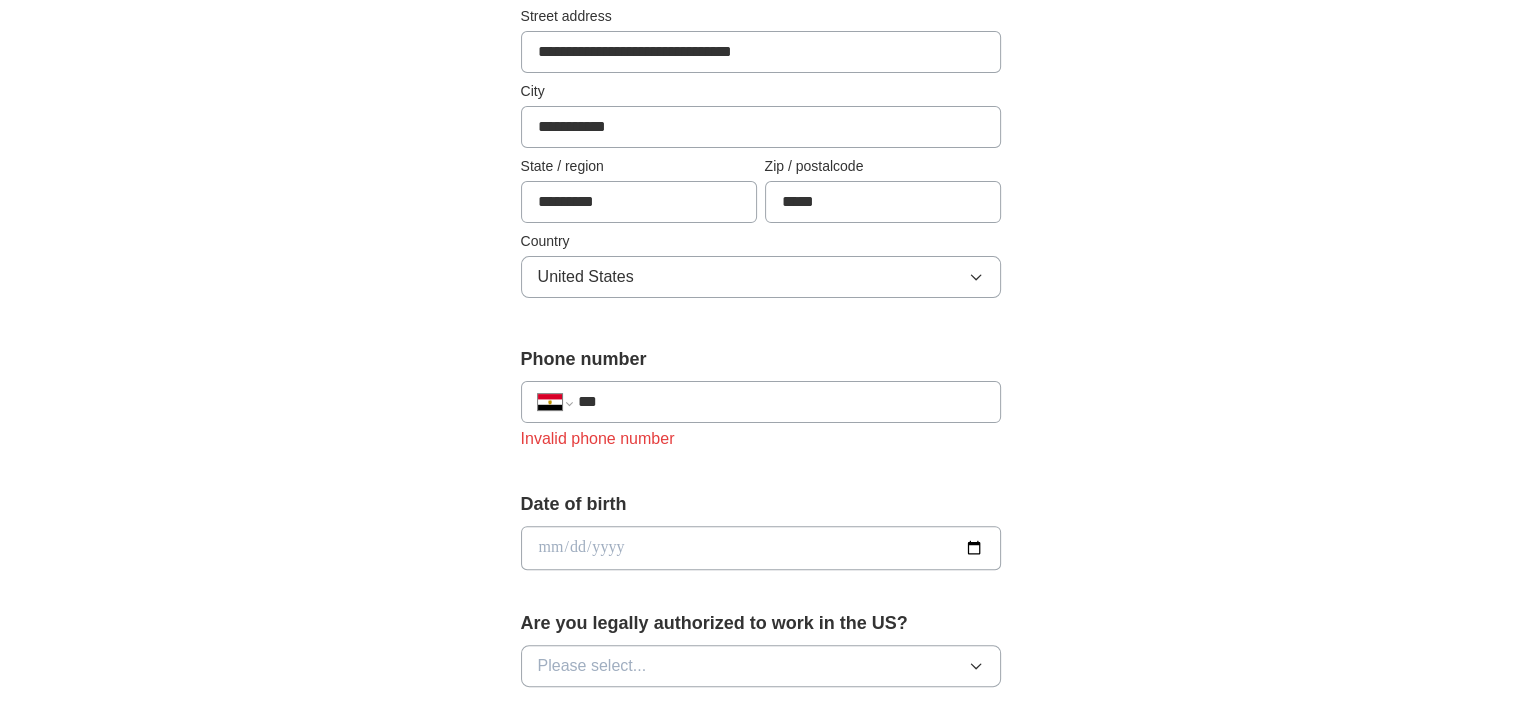 click on "**********" at bounding box center [761, 402] 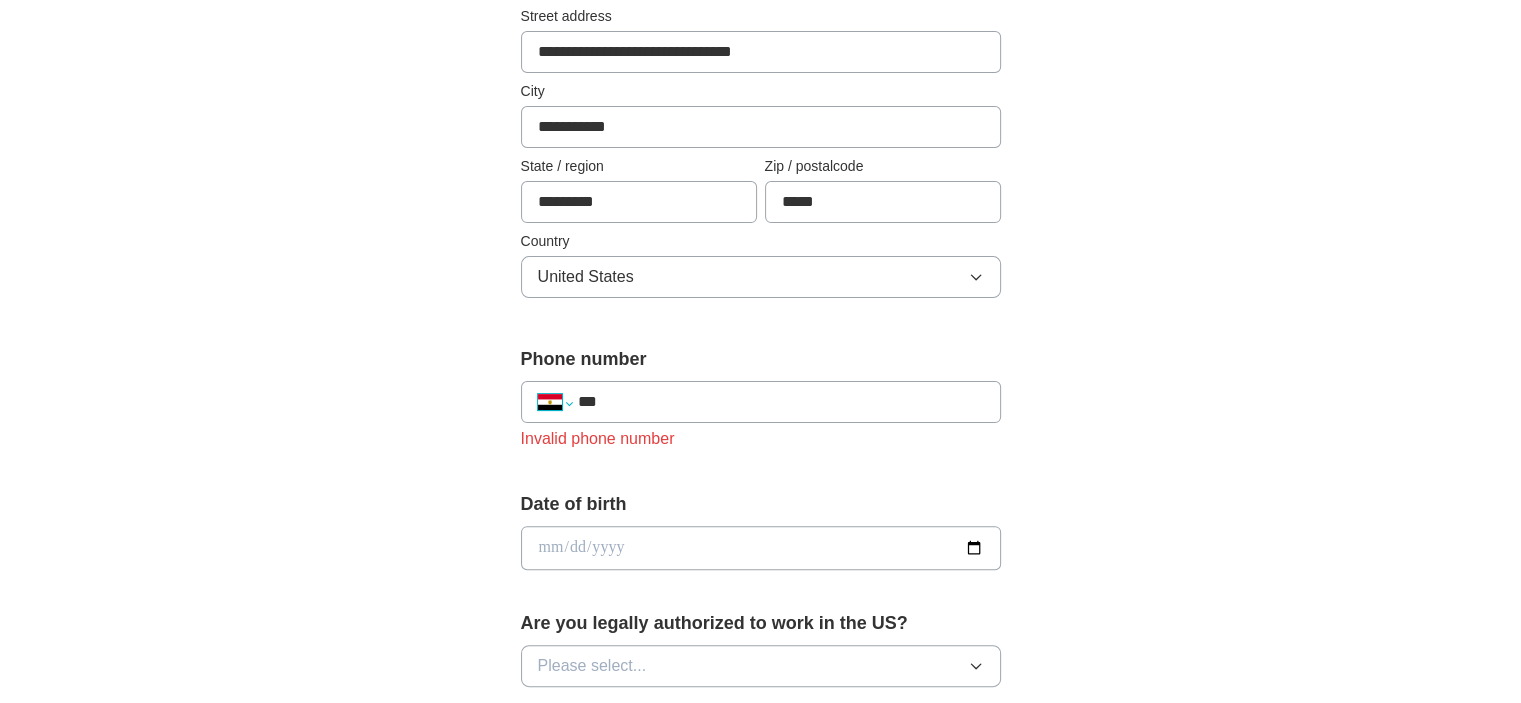 click on "**********" at bounding box center [555, 402] 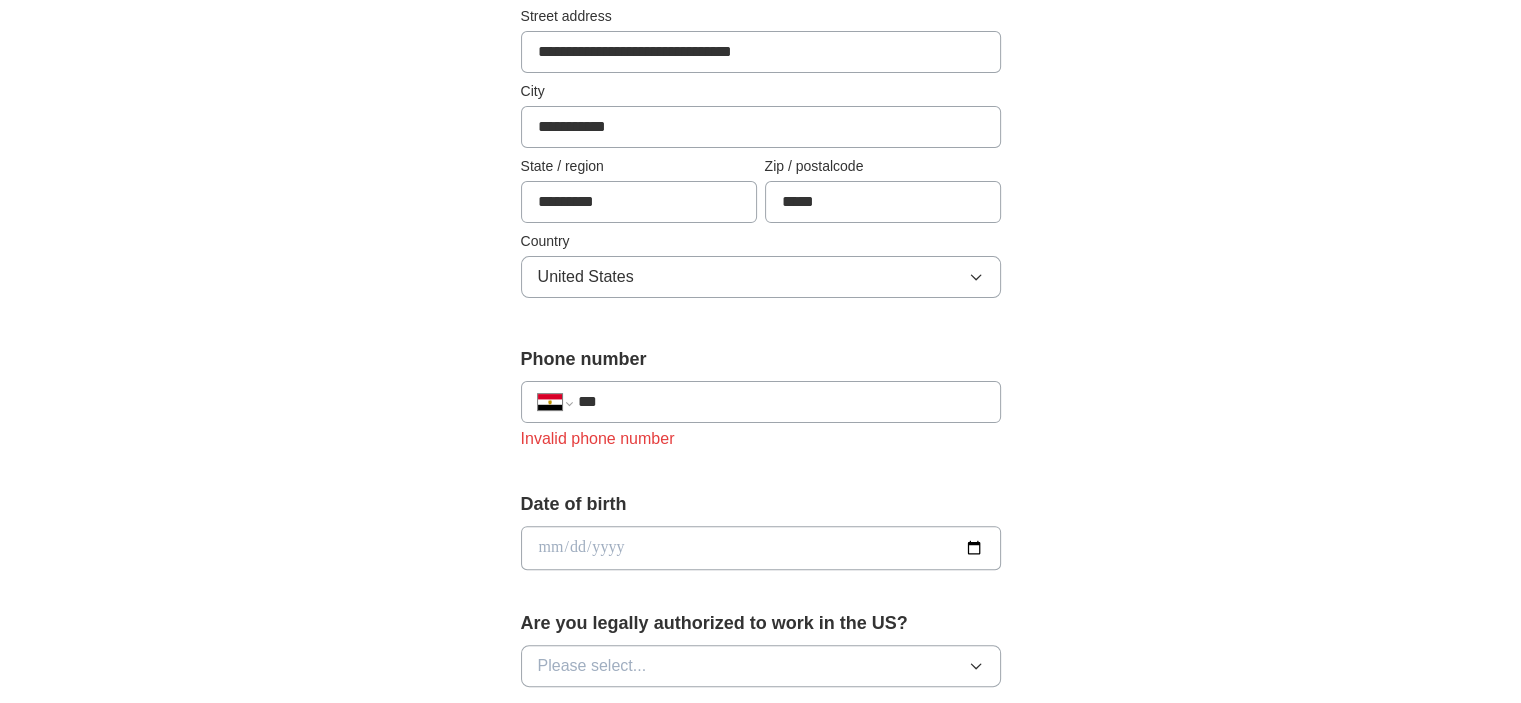 click on "**********" at bounding box center [555, 402] 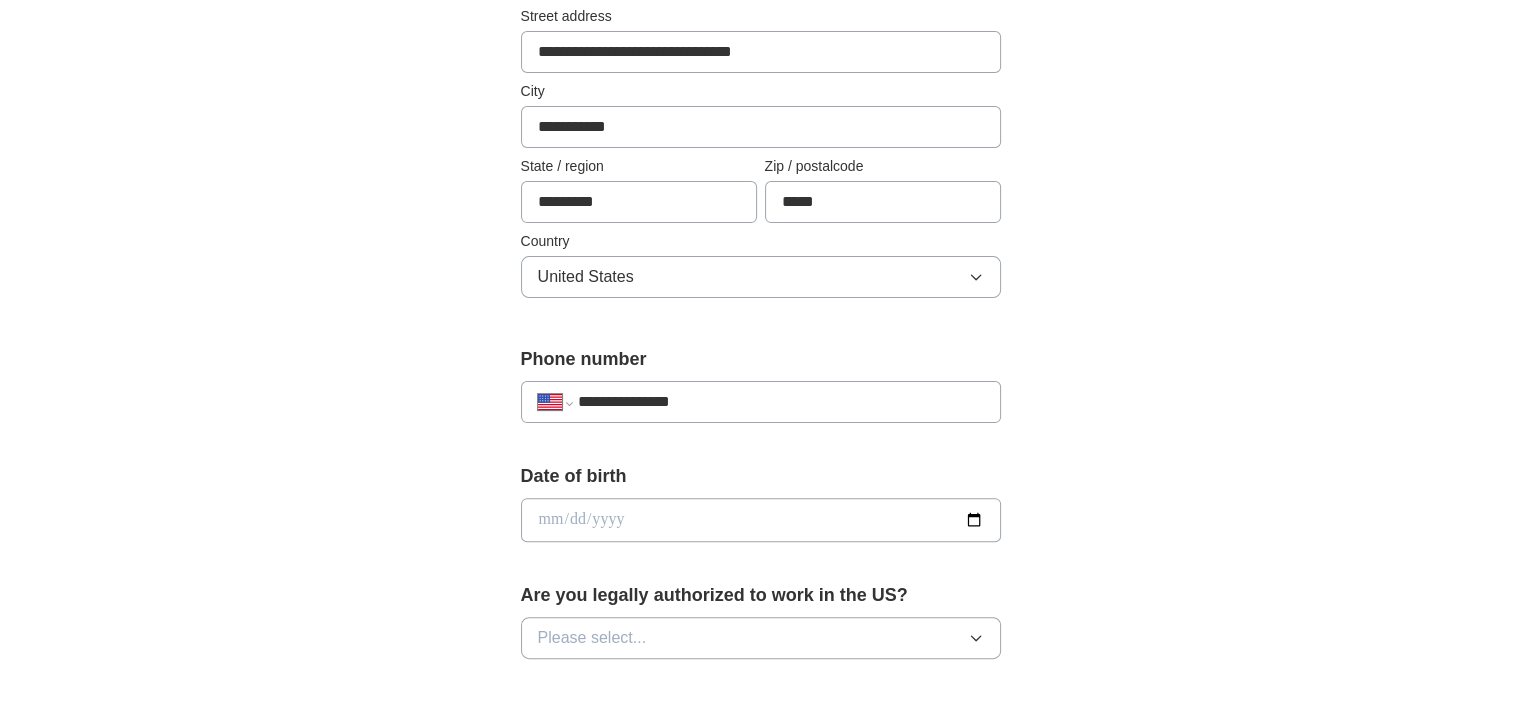 scroll, scrollTop: 770, scrollLeft: 0, axis: vertical 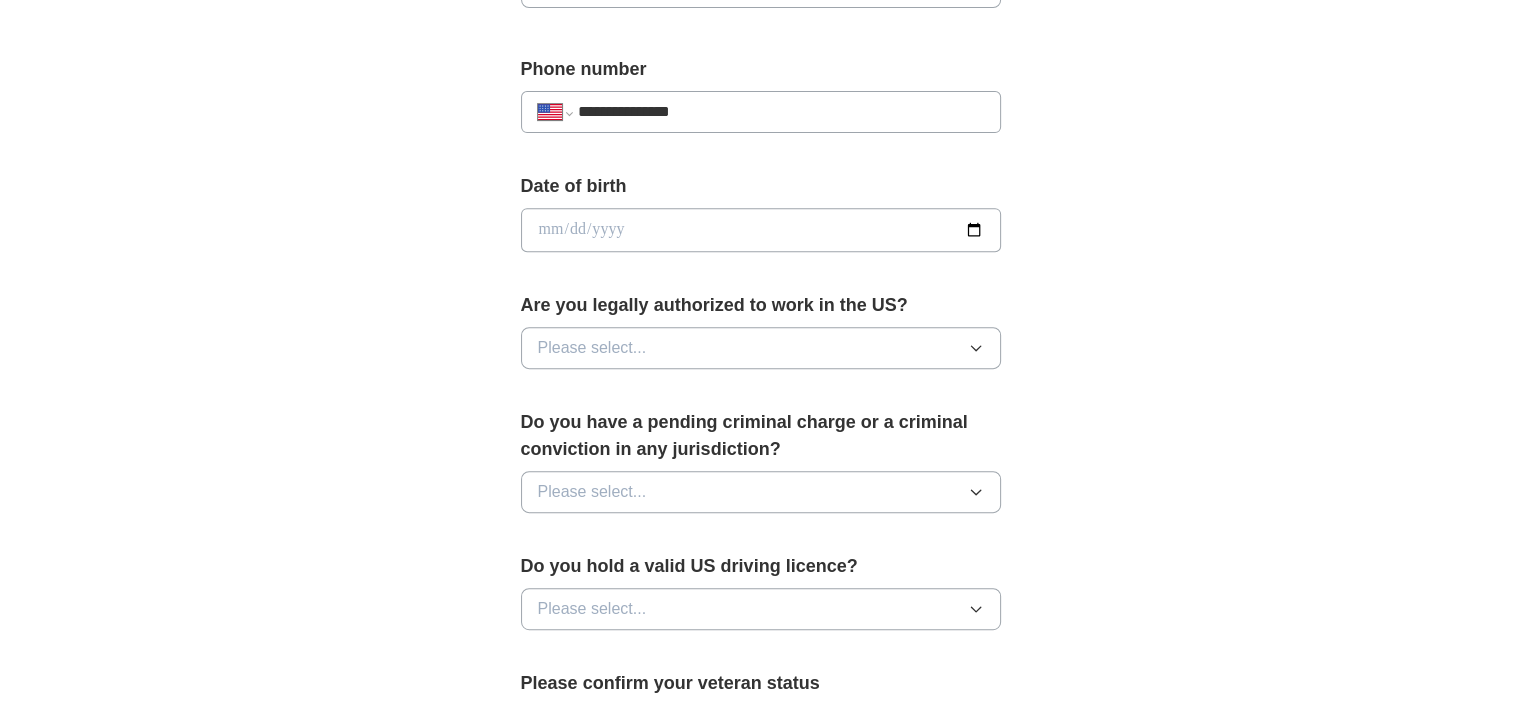 type on "**********" 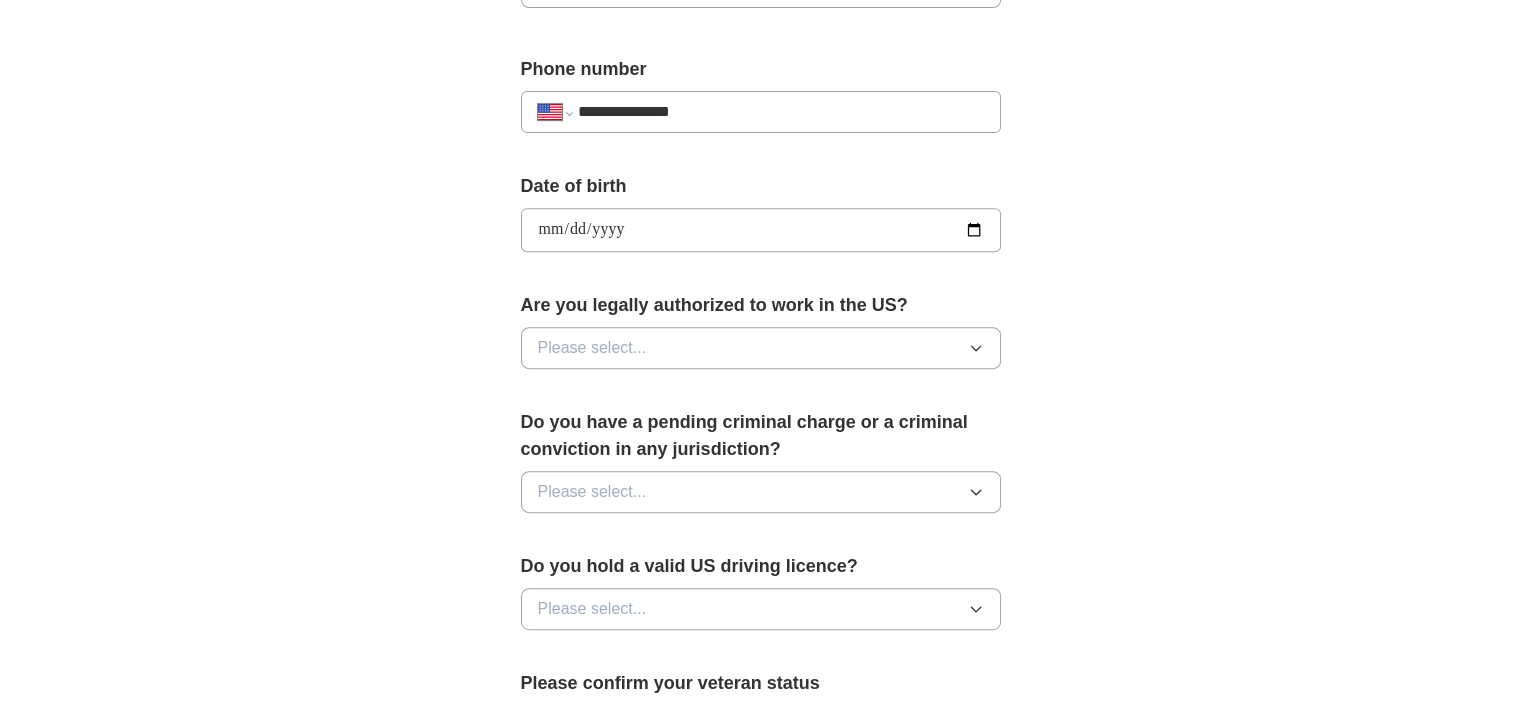 type on "**********" 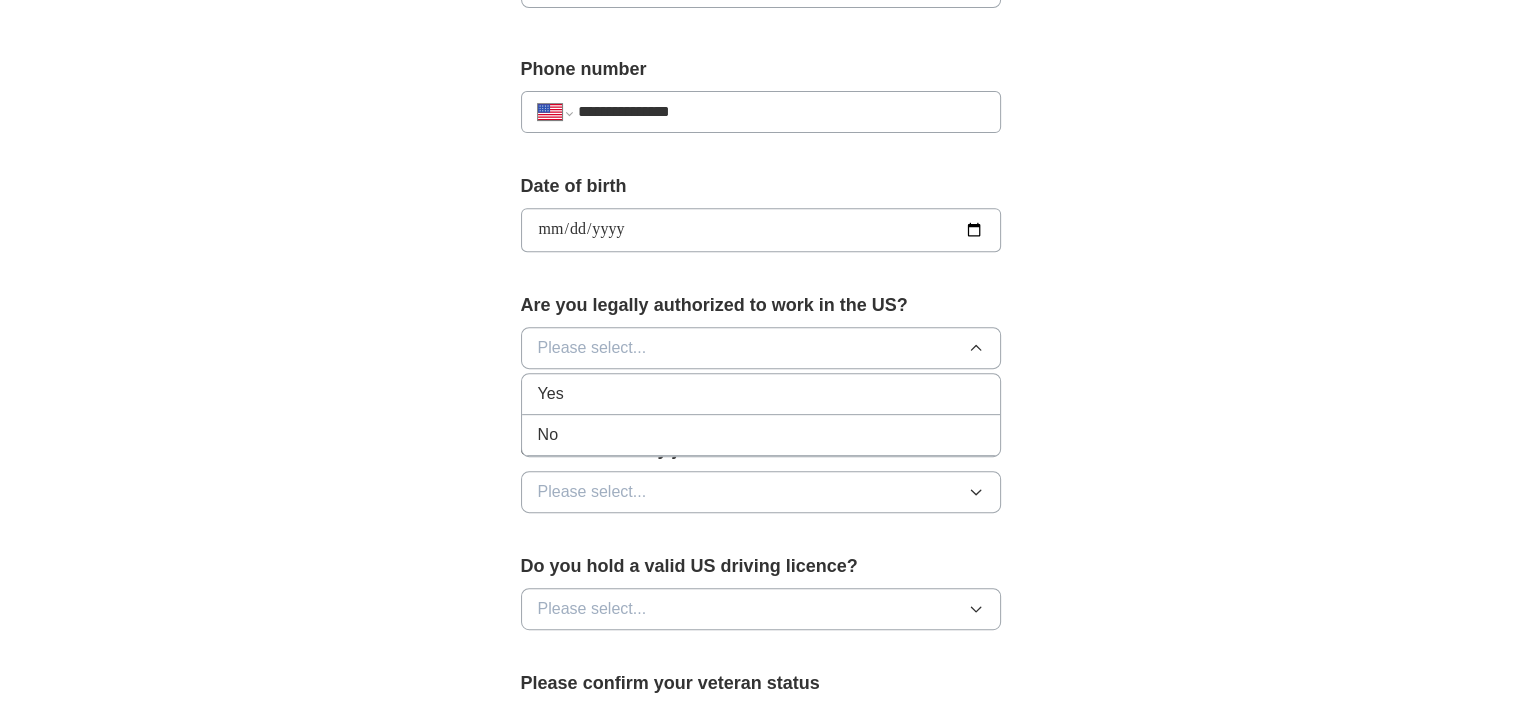 click on "Yes" at bounding box center [761, 394] 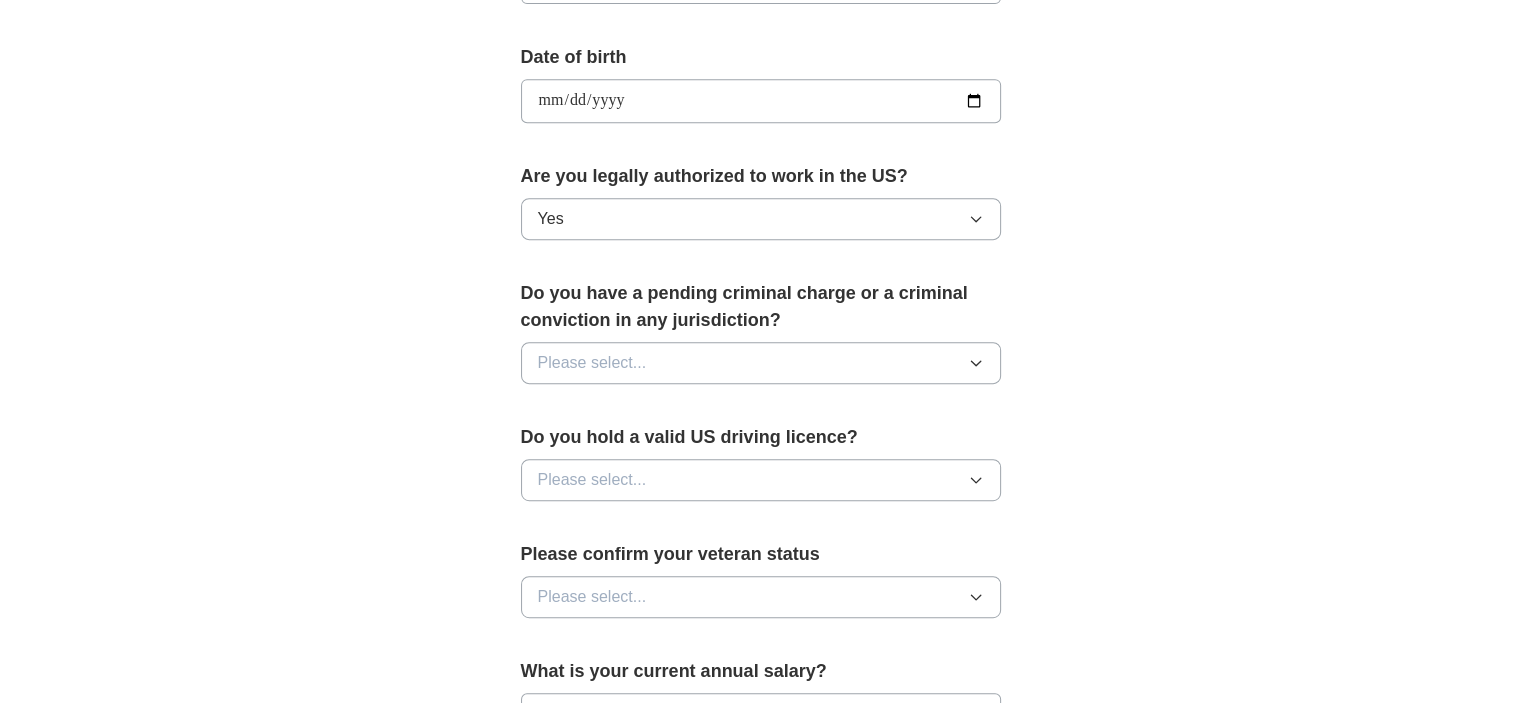 scroll, scrollTop: 903, scrollLeft: 0, axis: vertical 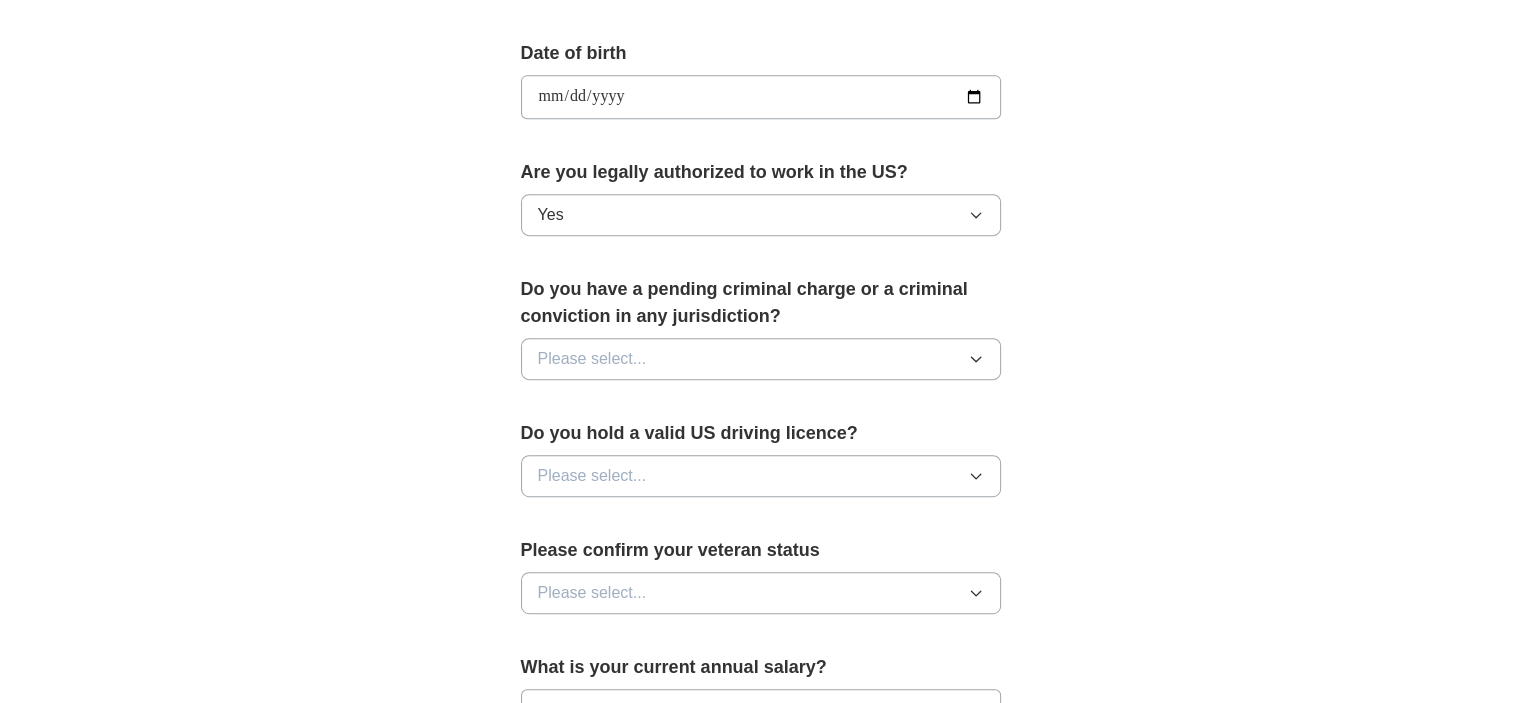 click on "Please select..." at bounding box center (592, 359) 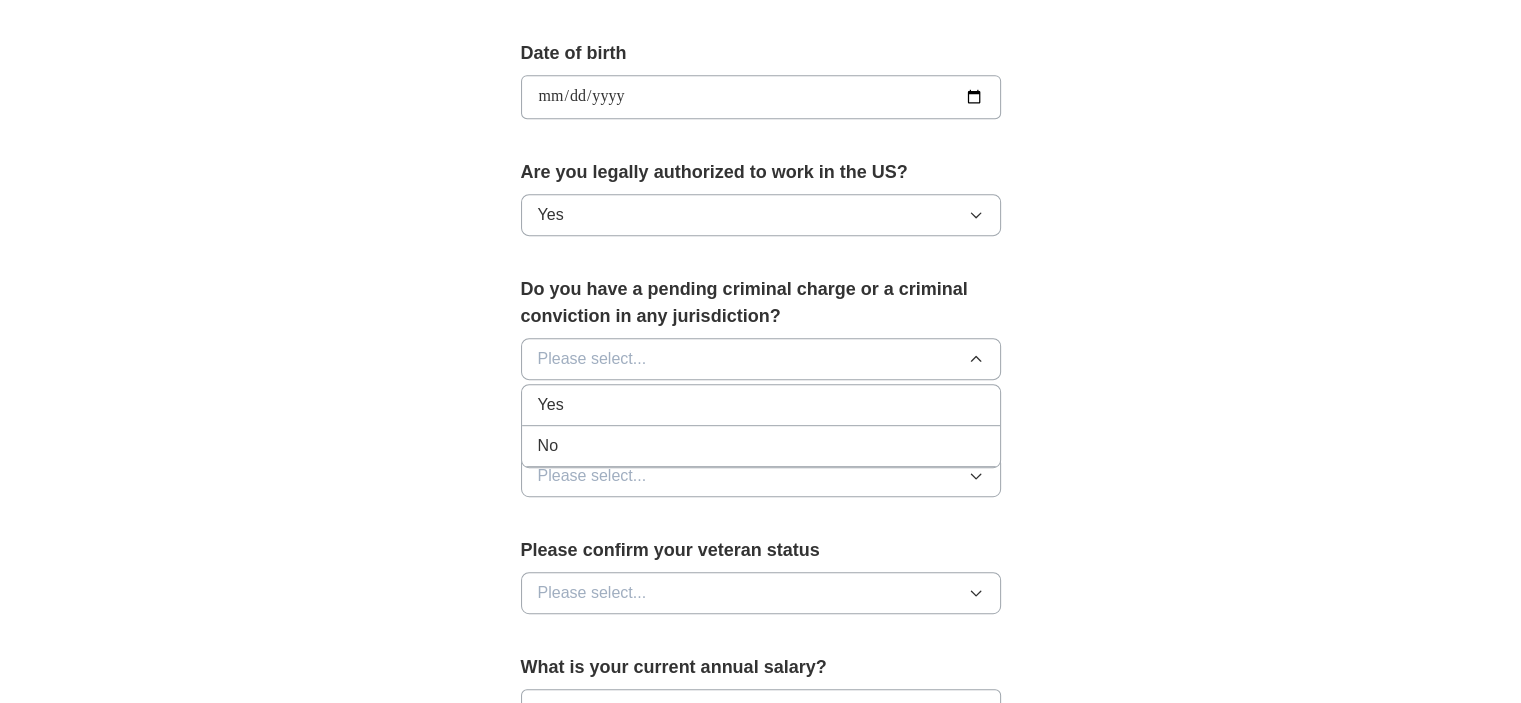 click on "No" at bounding box center (761, 405) 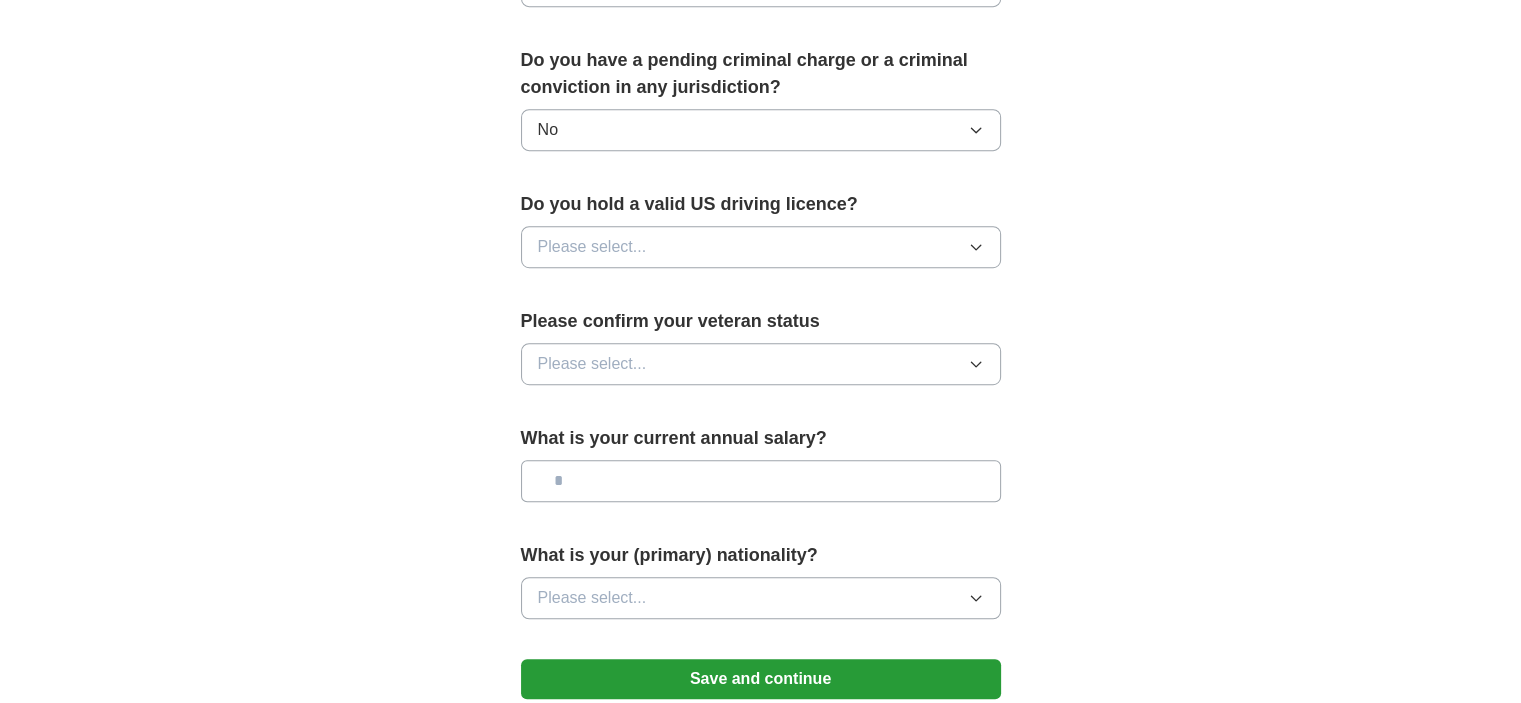 scroll, scrollTop: 1132, scrollLeft: 0, axis: vertical 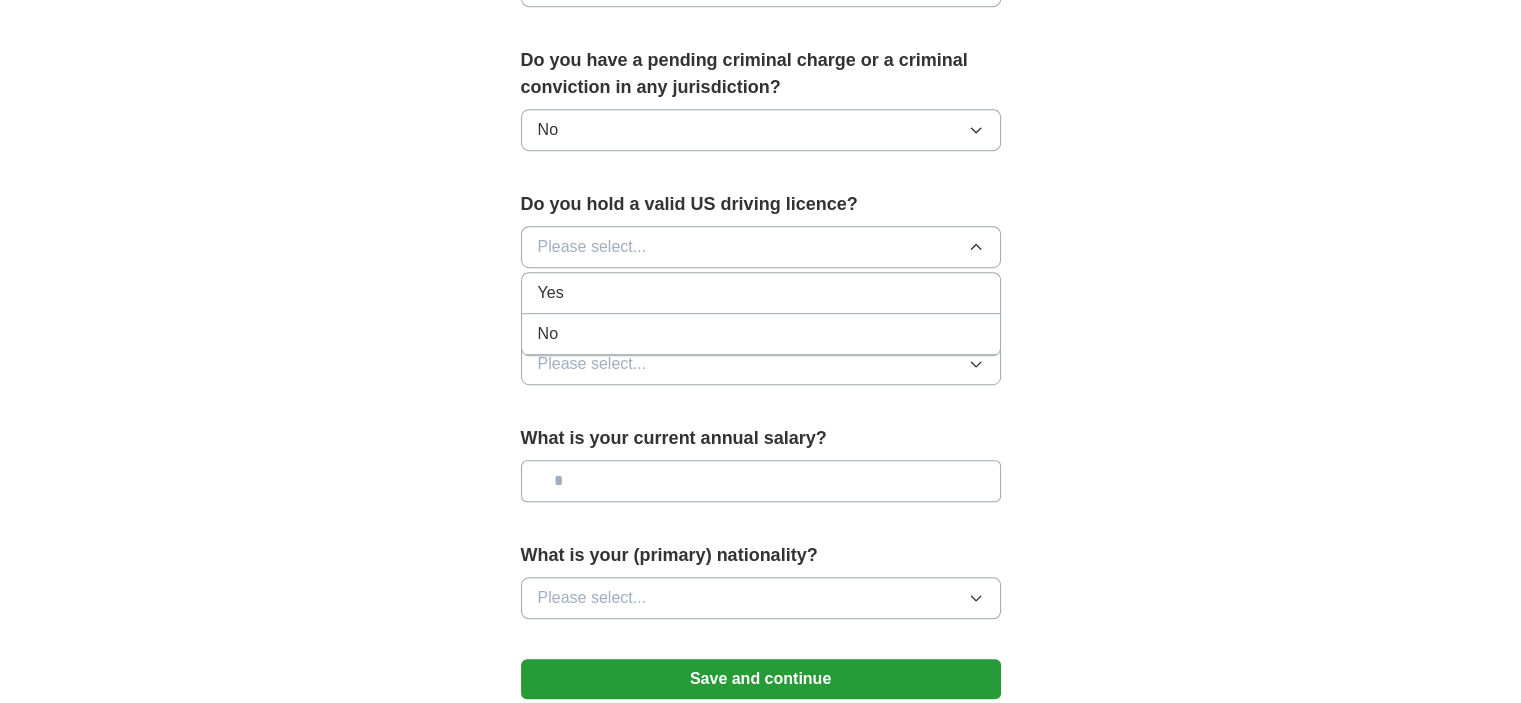 click on "Yes" at bounding box center (761, 293) 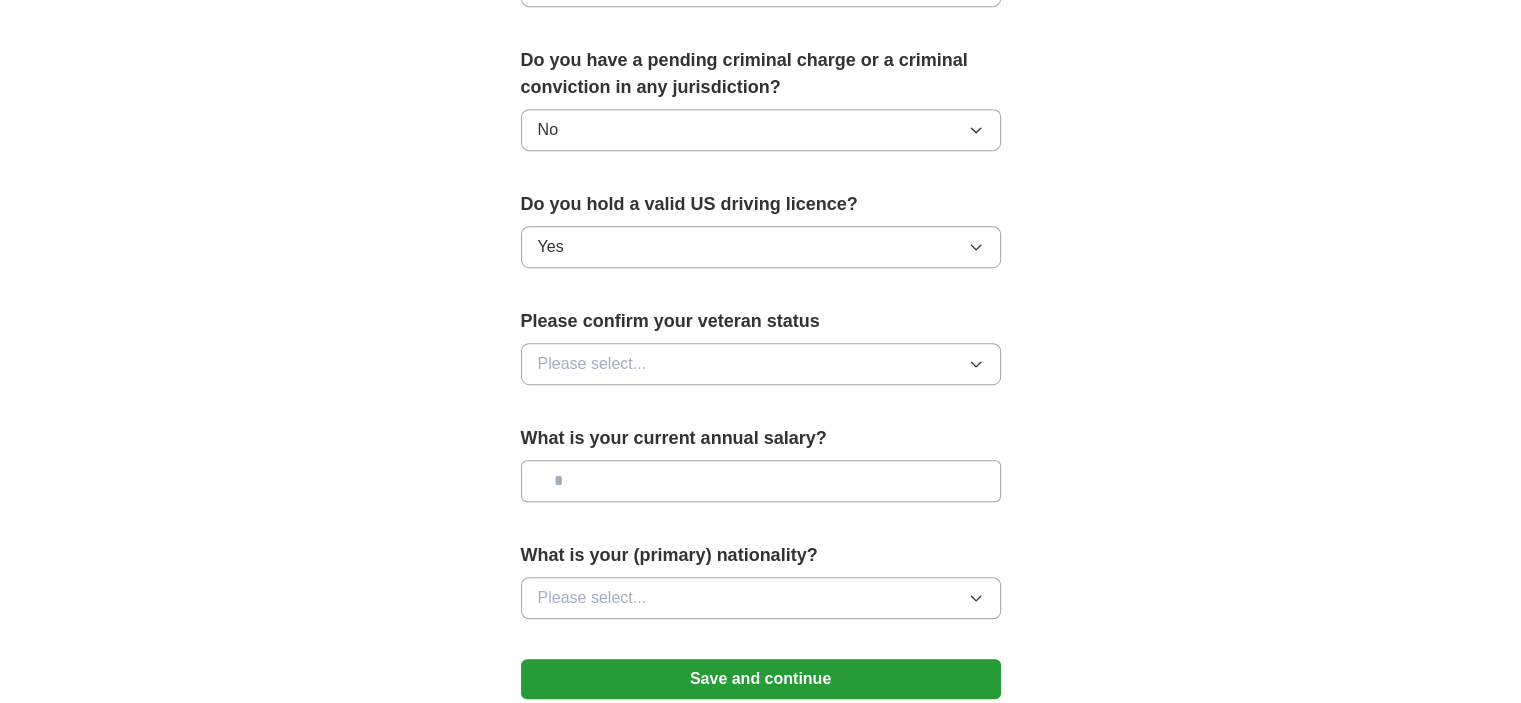 click on "Please select..." at bounding box center [592, 364] 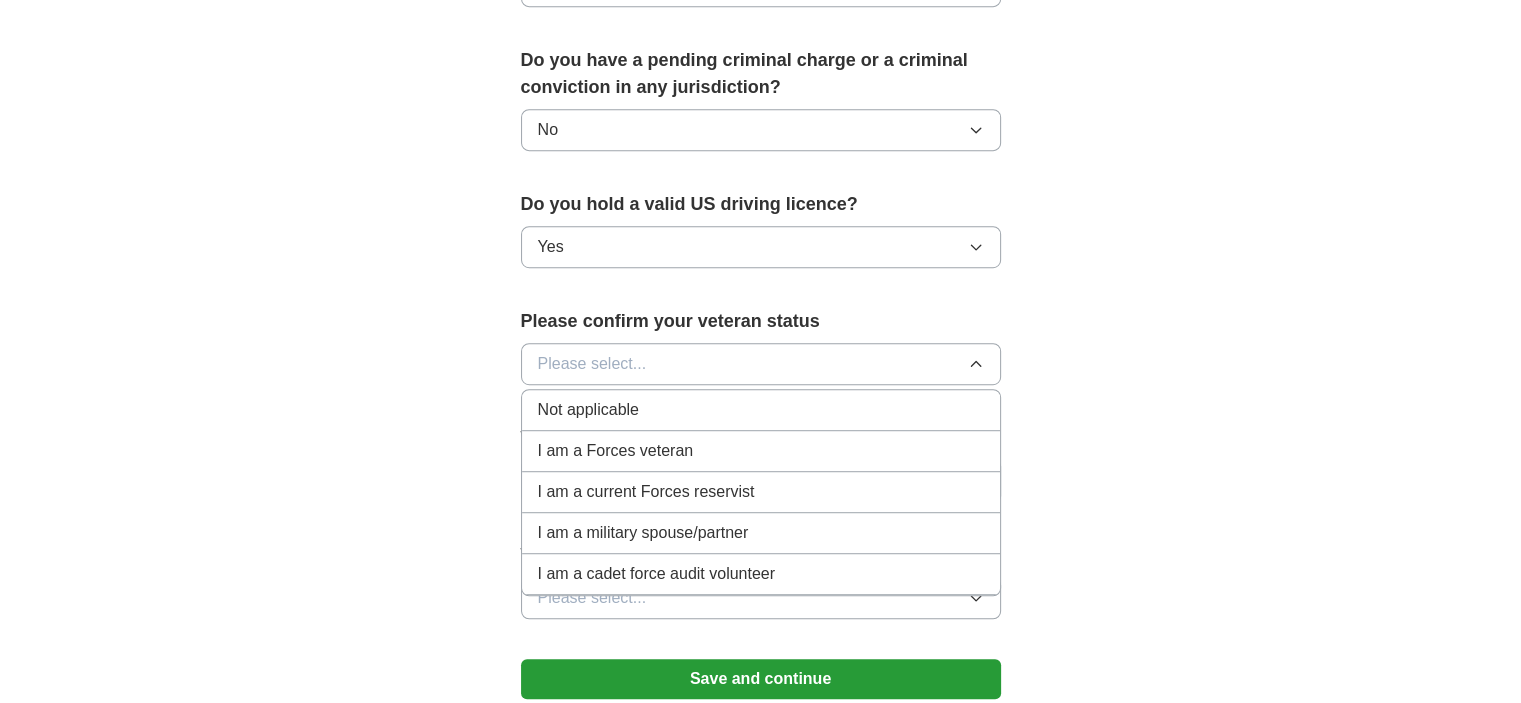 click on "Not applicable" at bounding box center [588, 410] 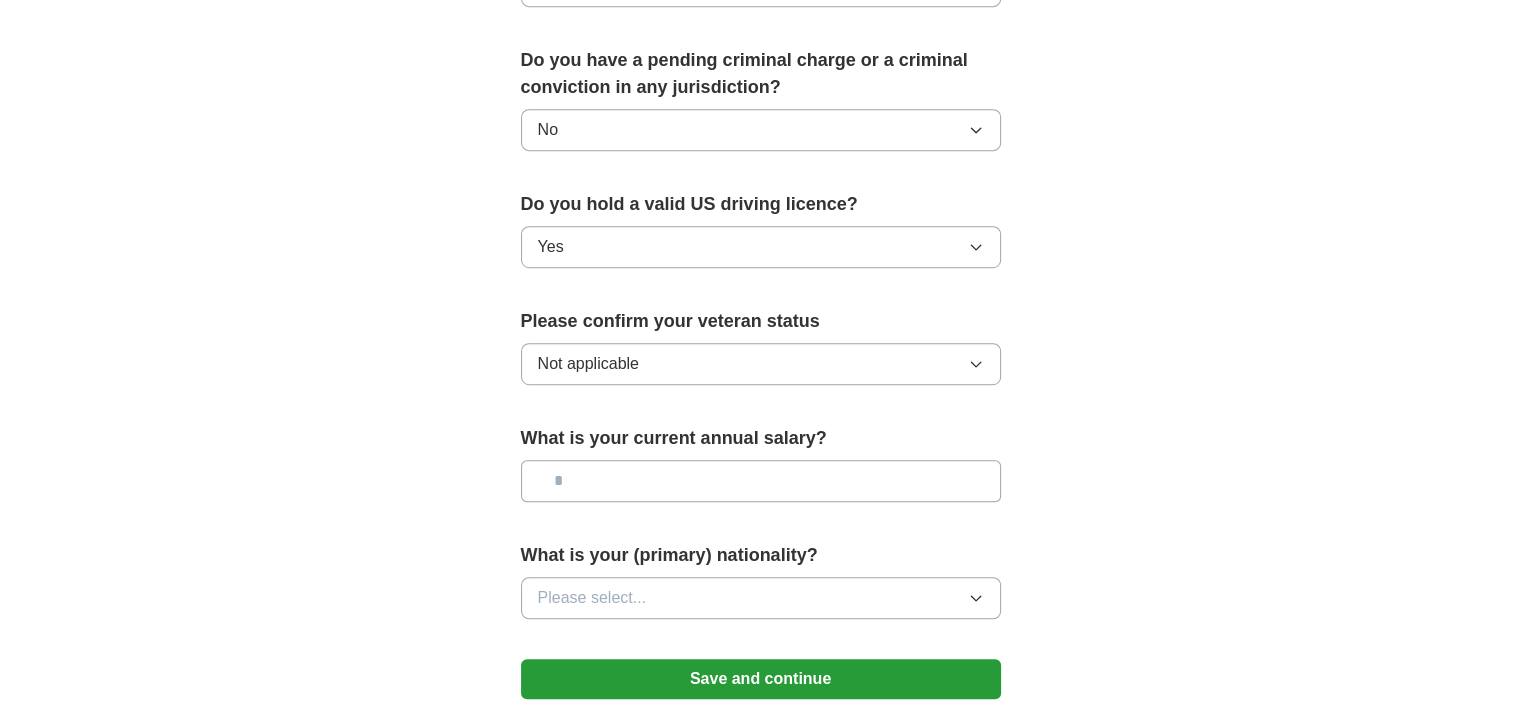 click at bounding box center [761, 481] 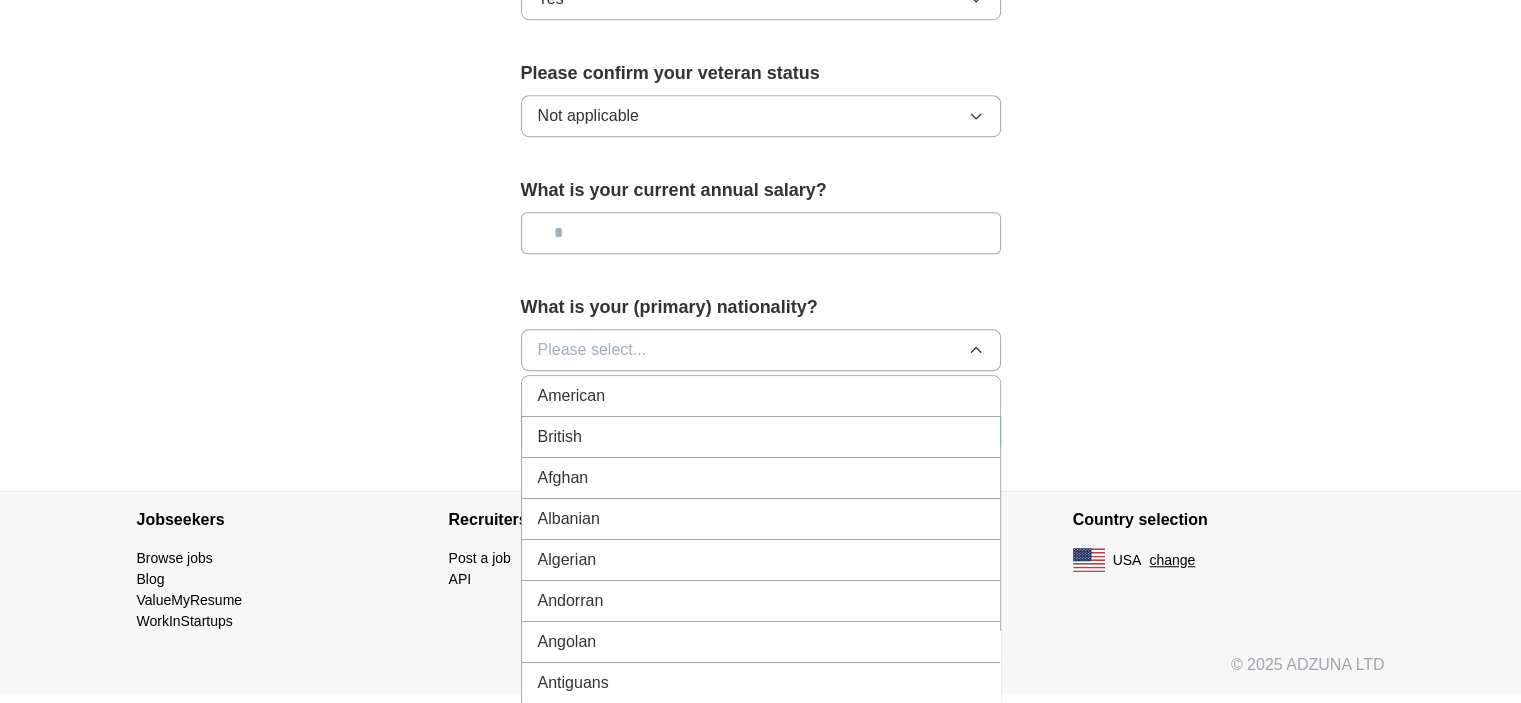 click on "**********" at bounding box center [761, -414] 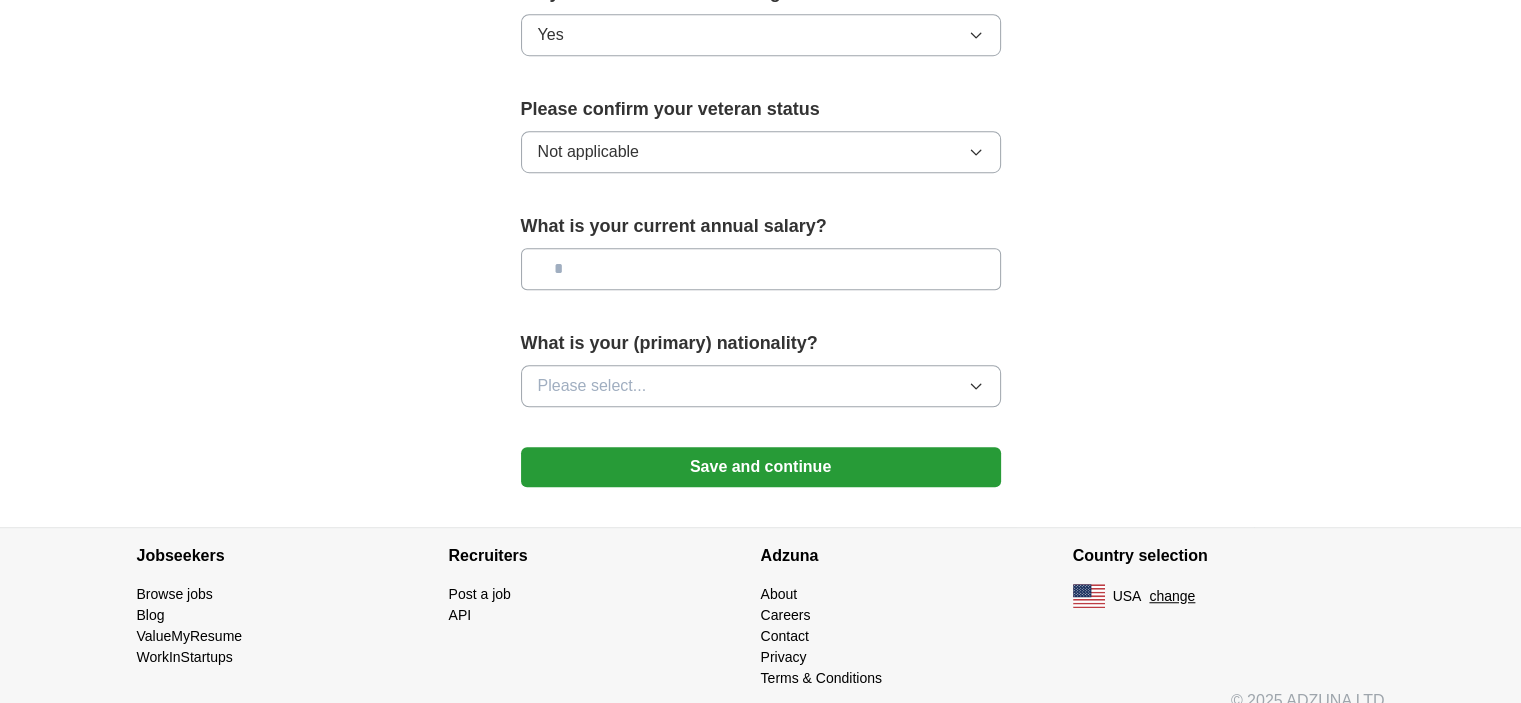 click on "Save and continue" at bounding box center [761, 467] 